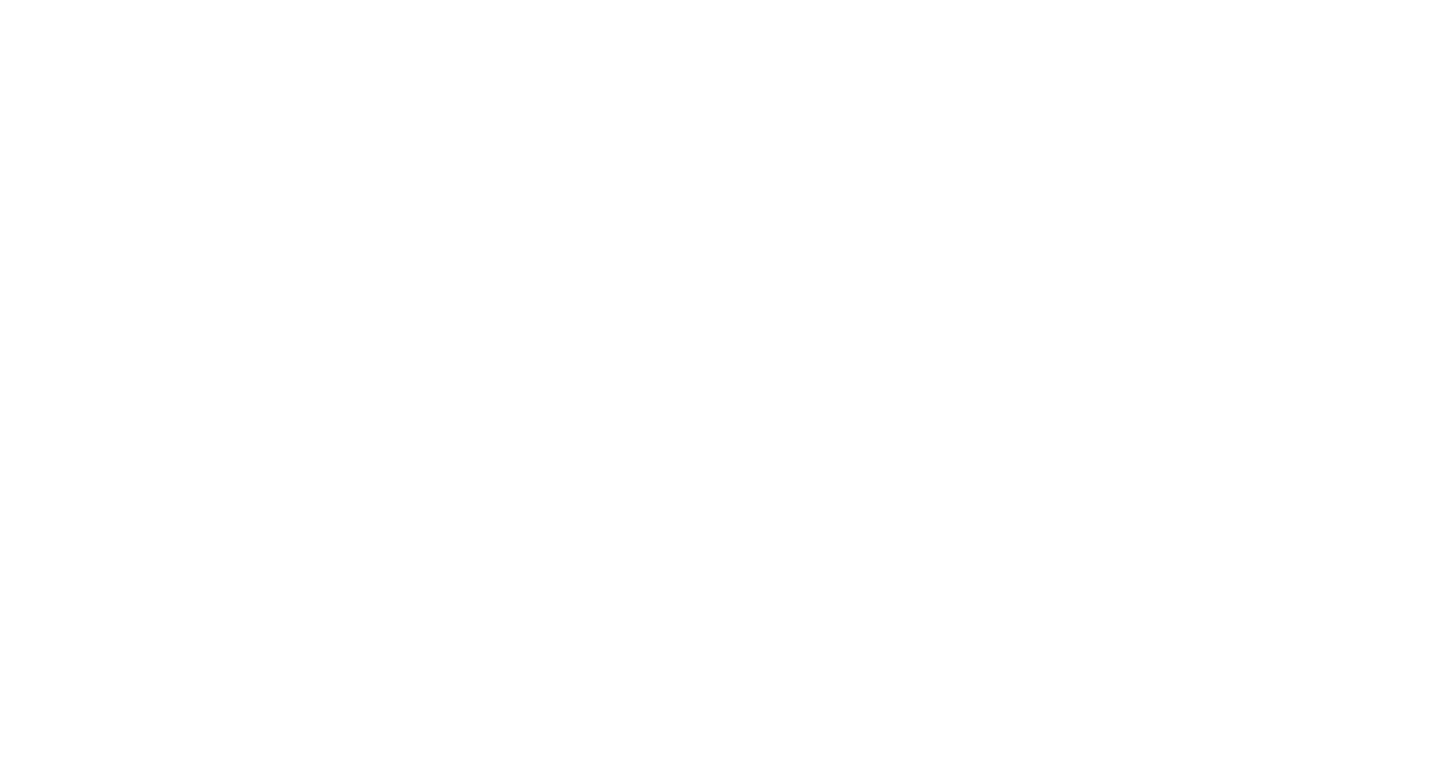 scroll, scrollTop: 0, scrollLeft: 0, axis: both 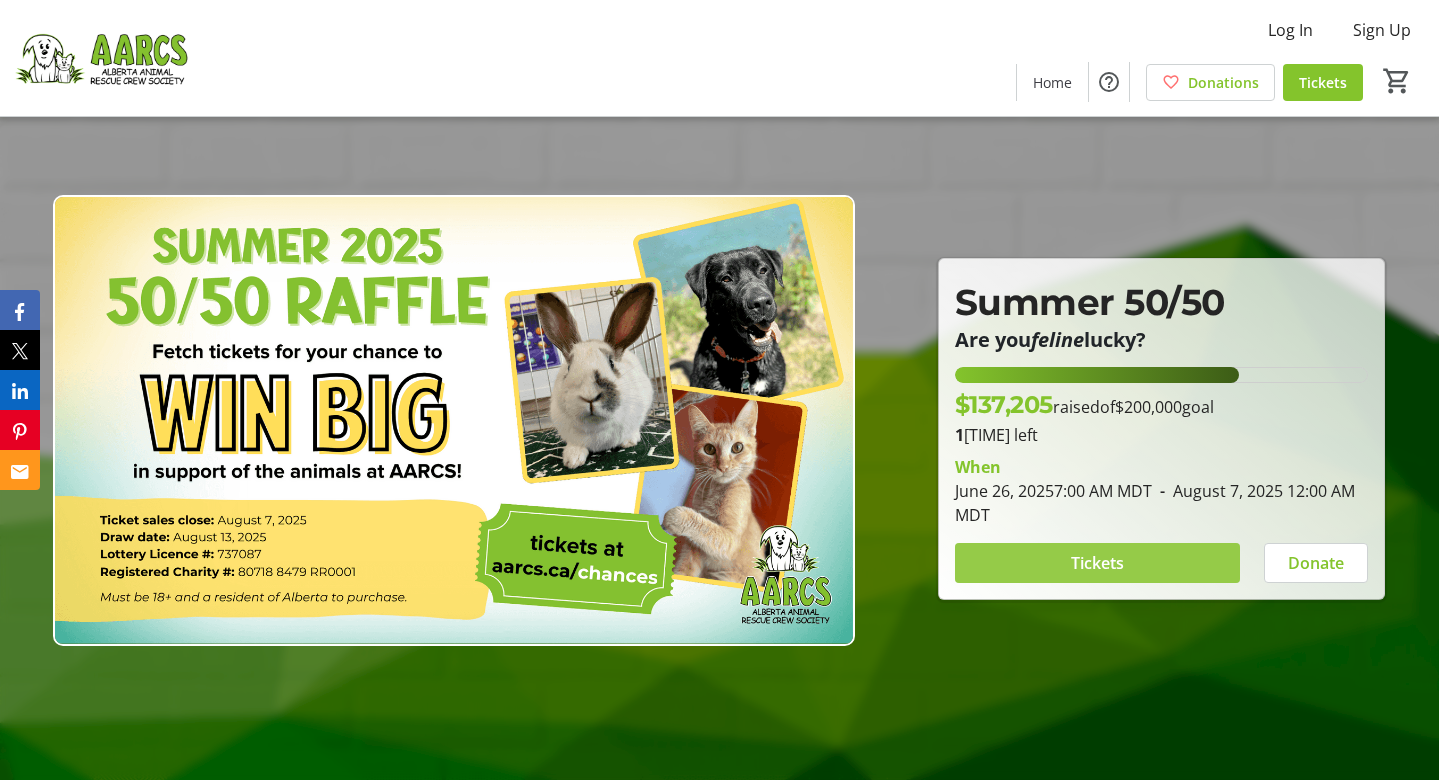 click on "Tickets" at bounding box center [1097, 563] 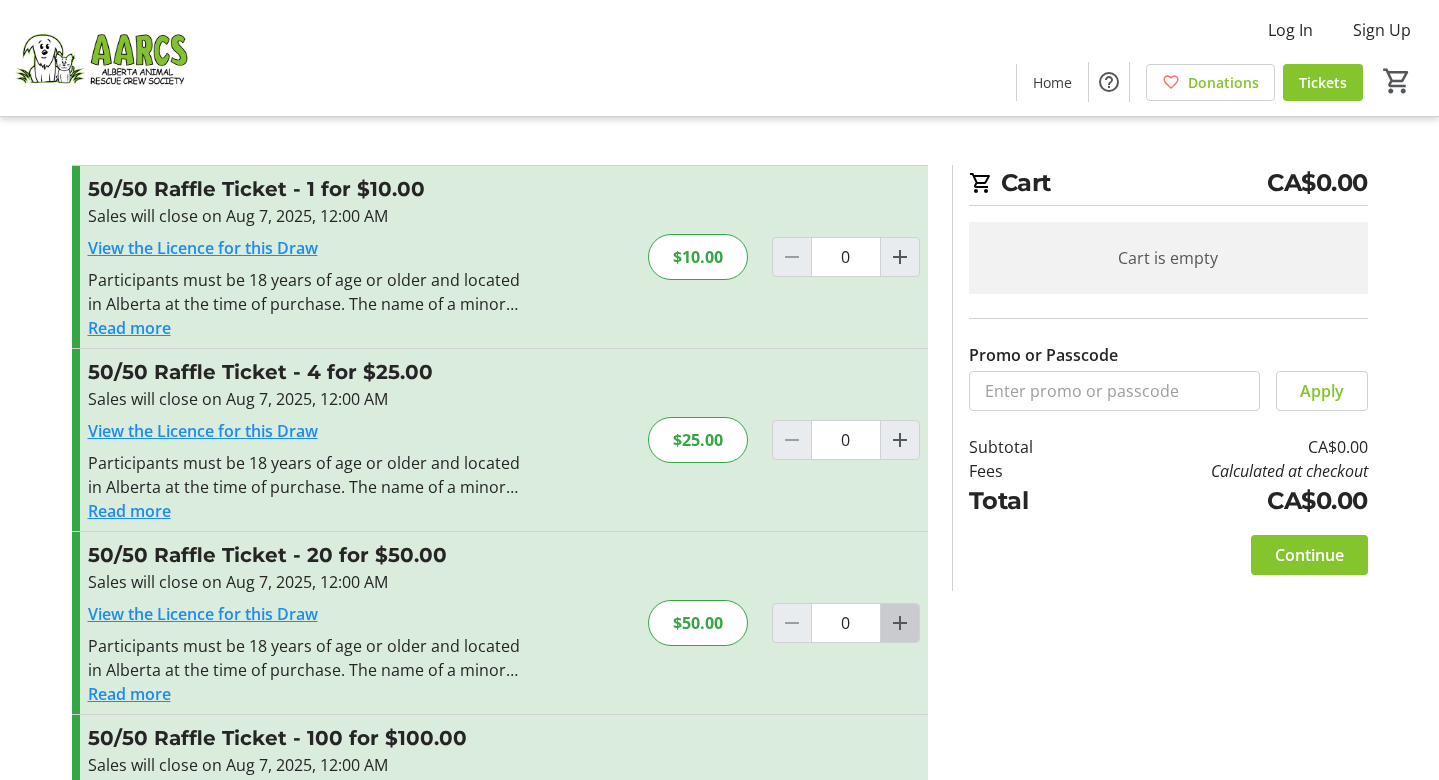 click 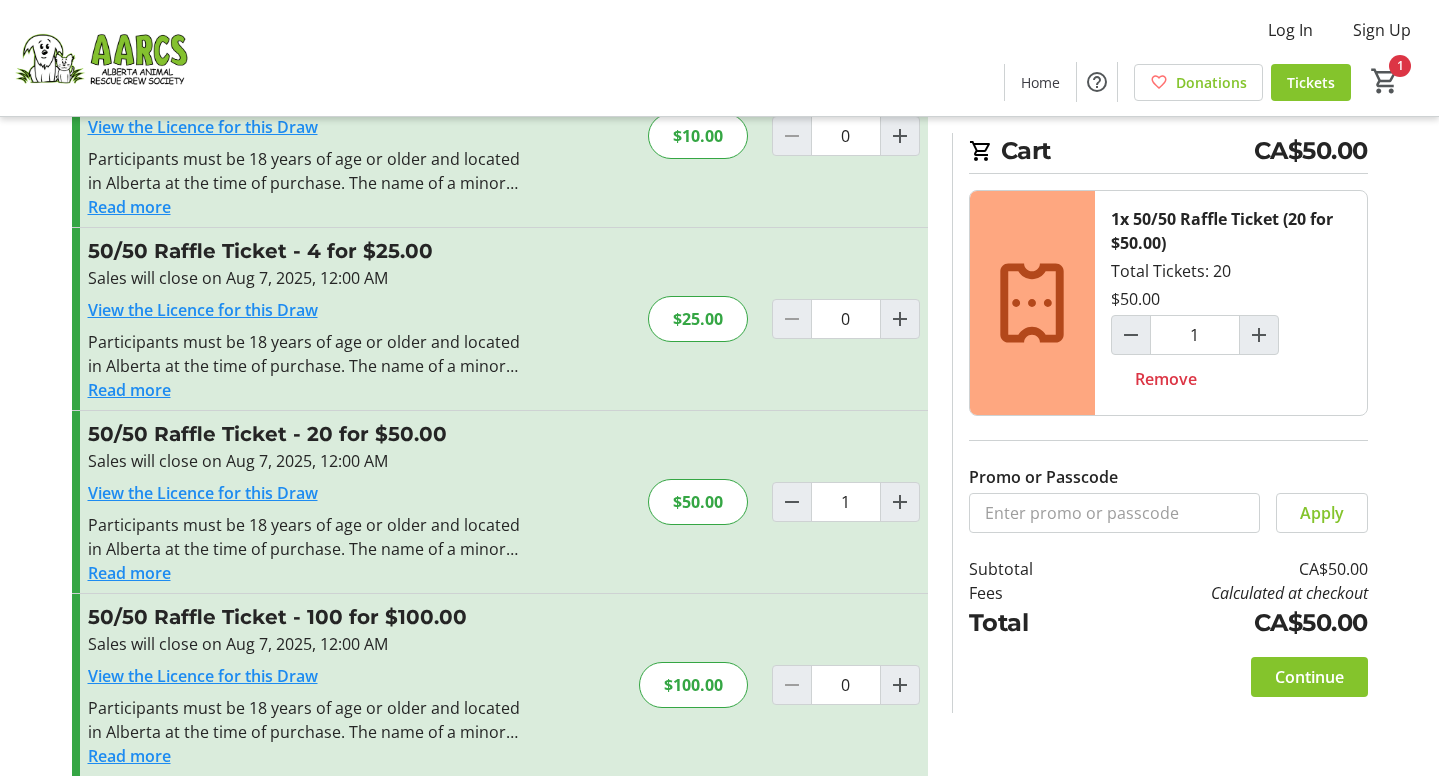 scroll, scrollTop: 141, scrollLeft: 0, axis: vertical 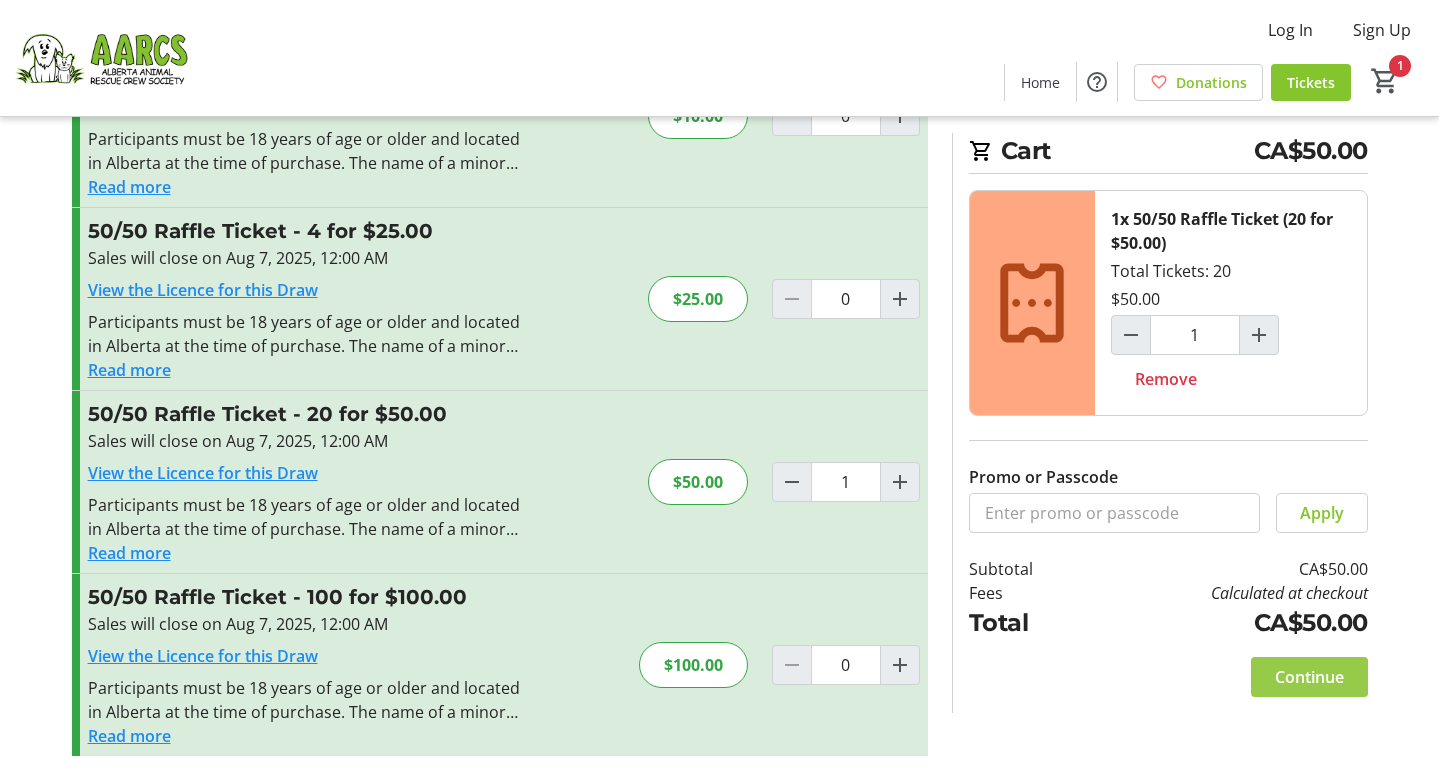 click on "Continue" 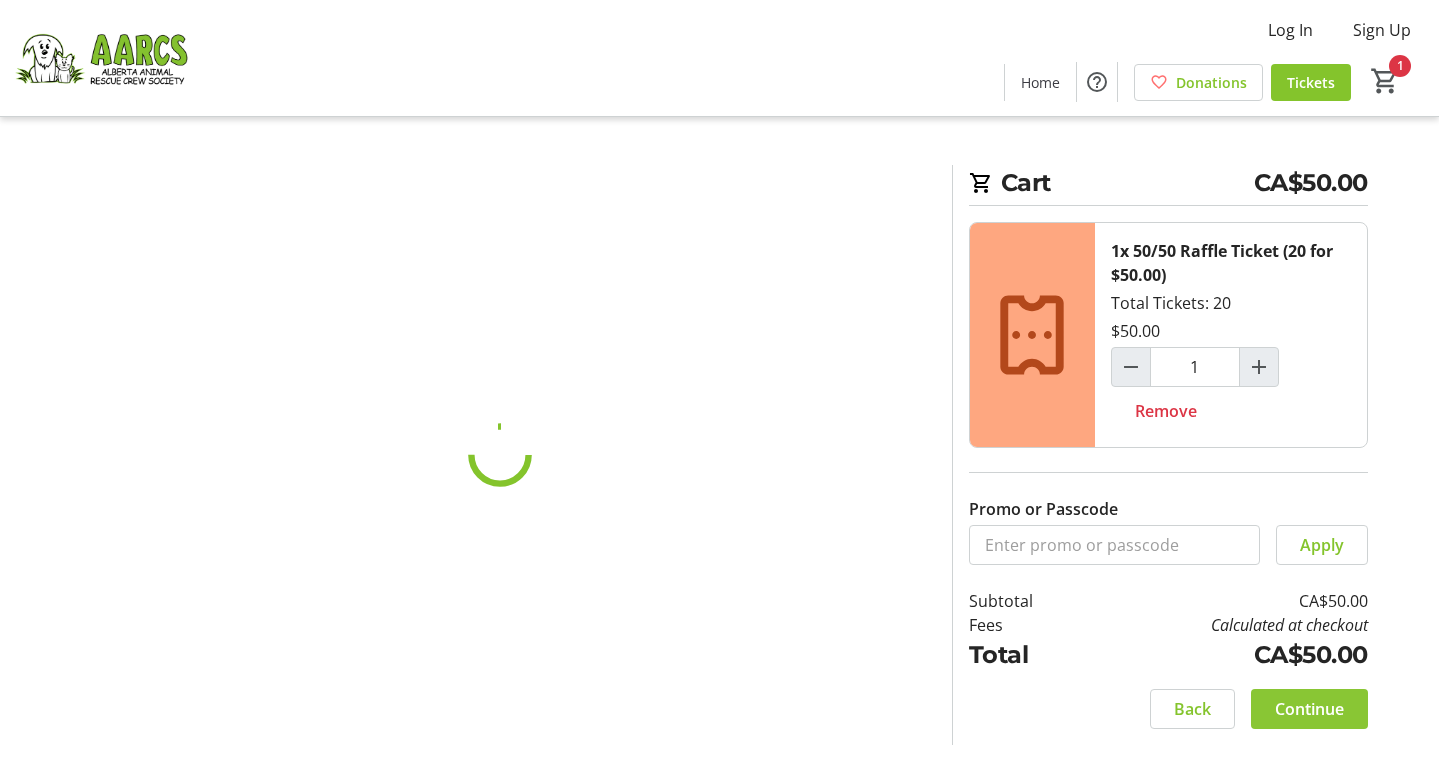 scroll, scrollTop: 0, scrollLeft: 0, axis: both 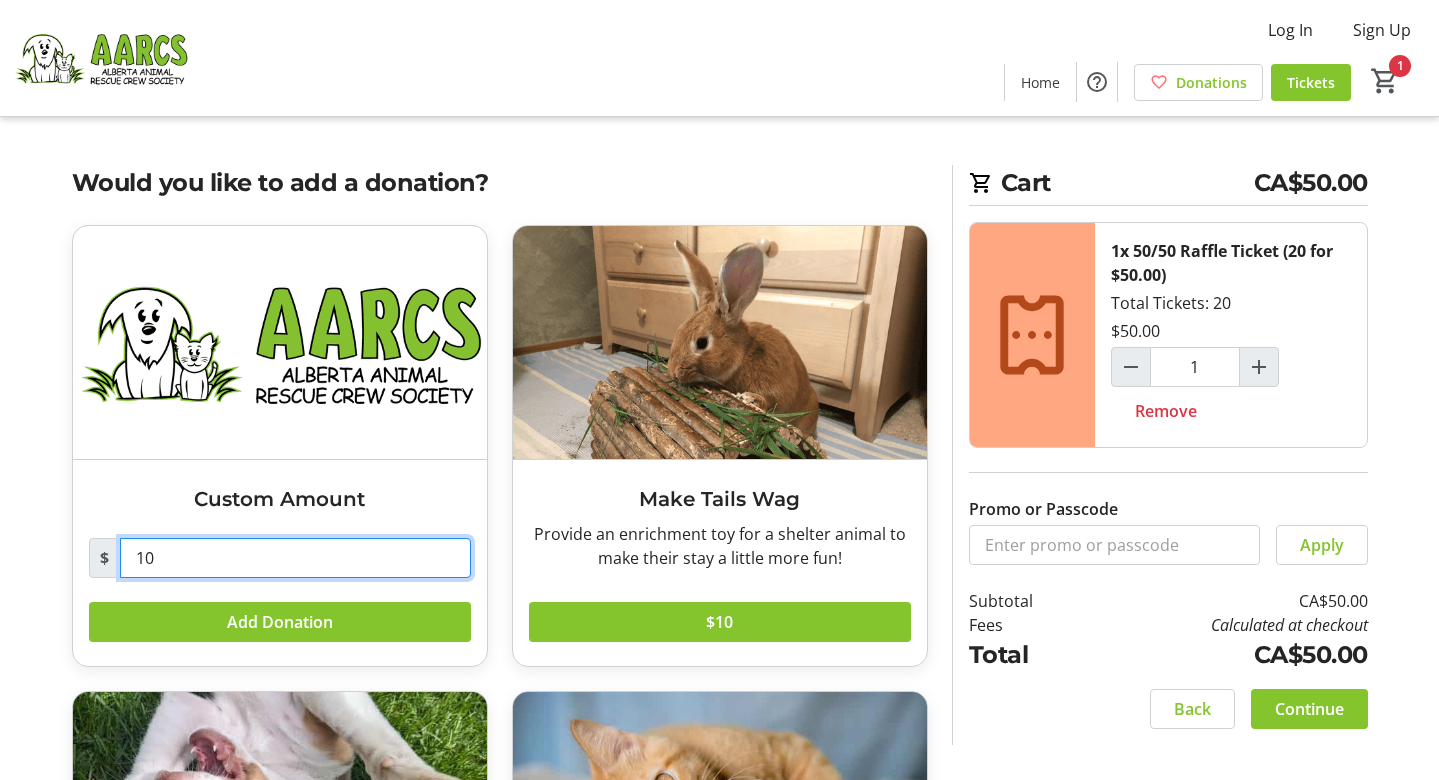click on "10" at bounding box center [295, 558] 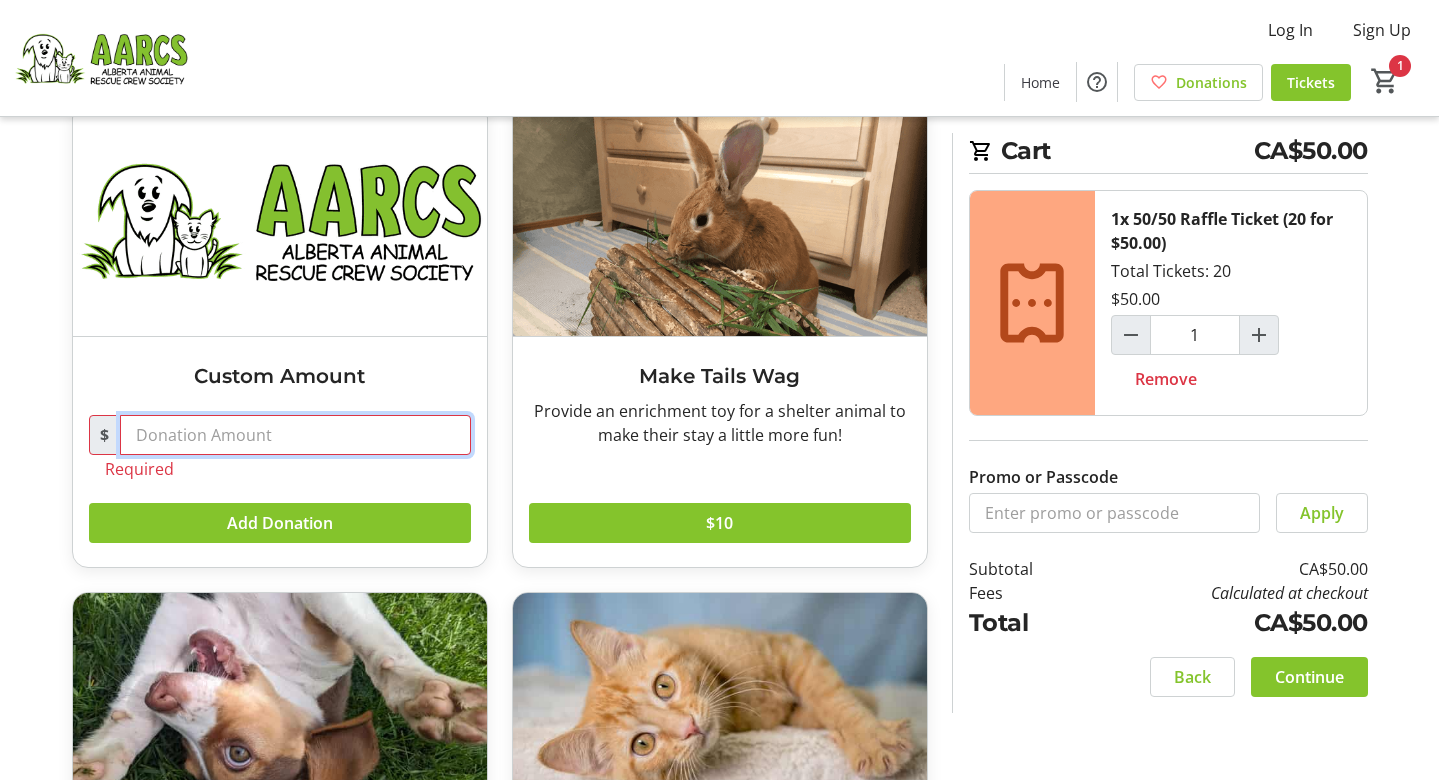 scroll, scrollTop: 0, scrollLeft: 0, axis: both 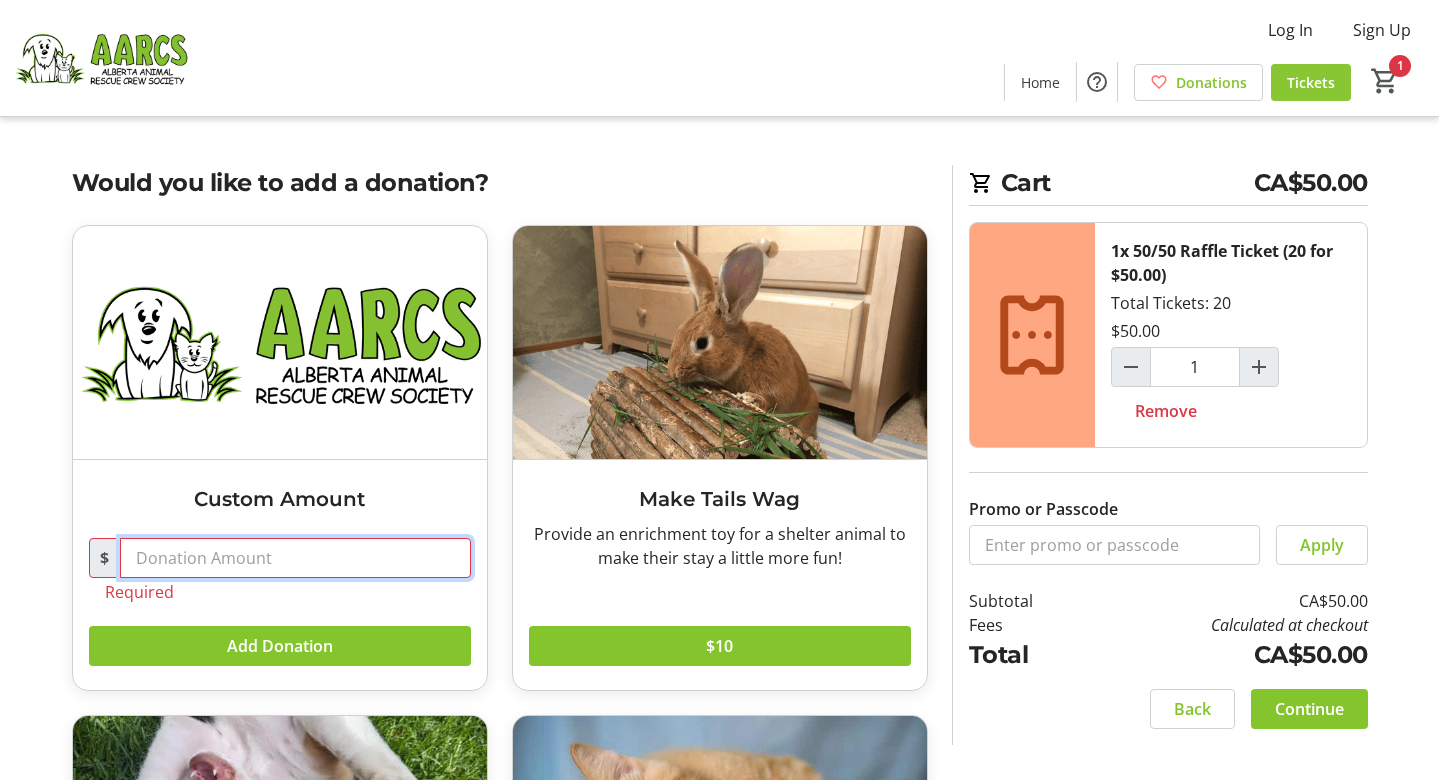 type 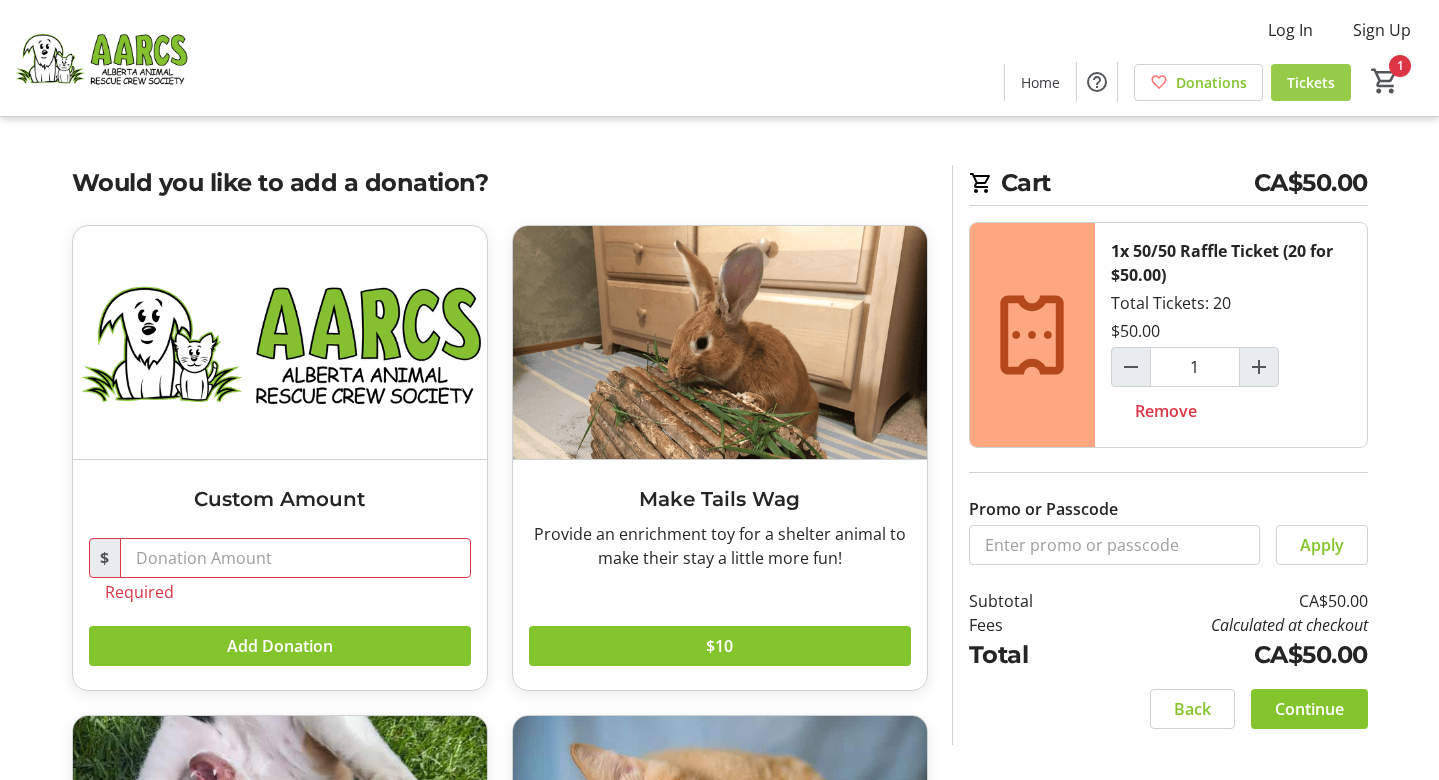 click on "Tickets" 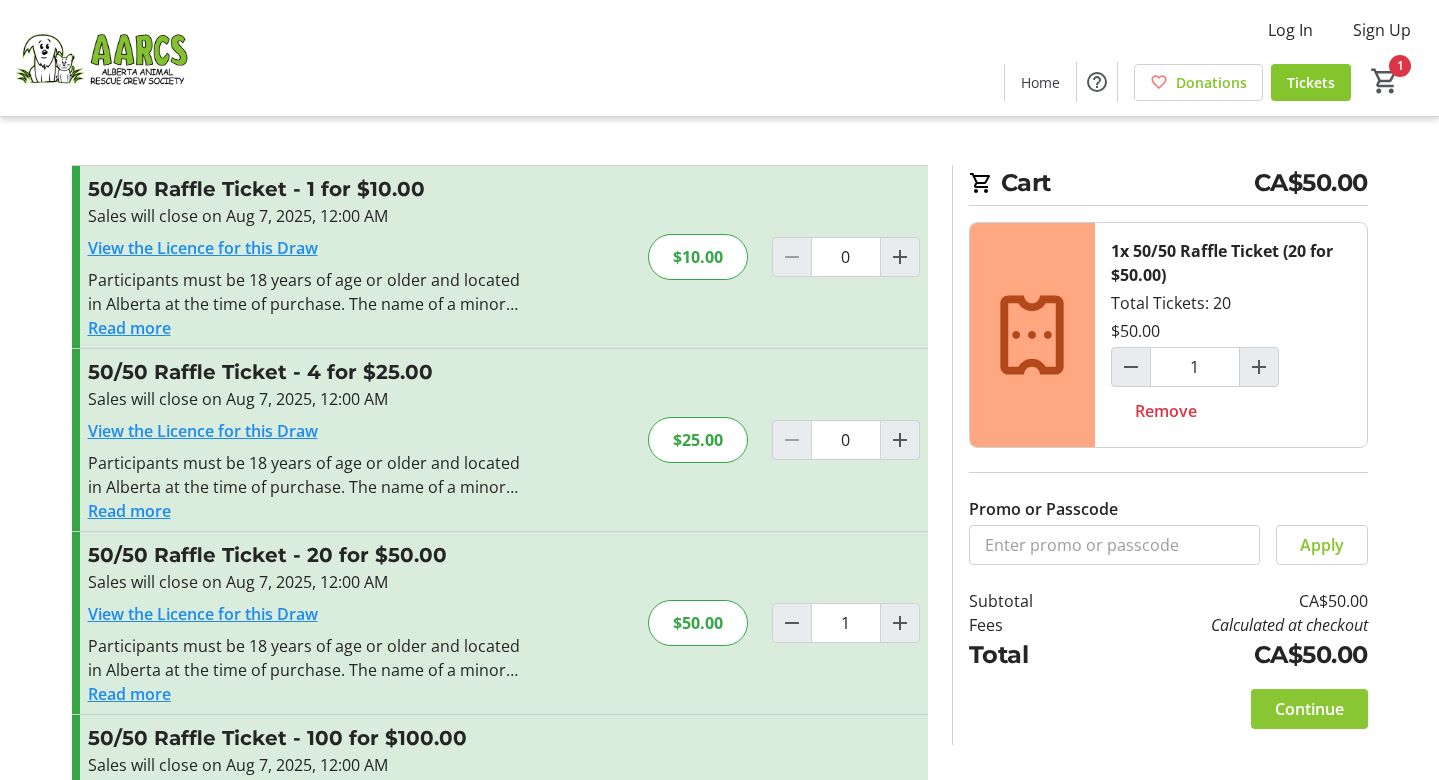 click on "Continue" 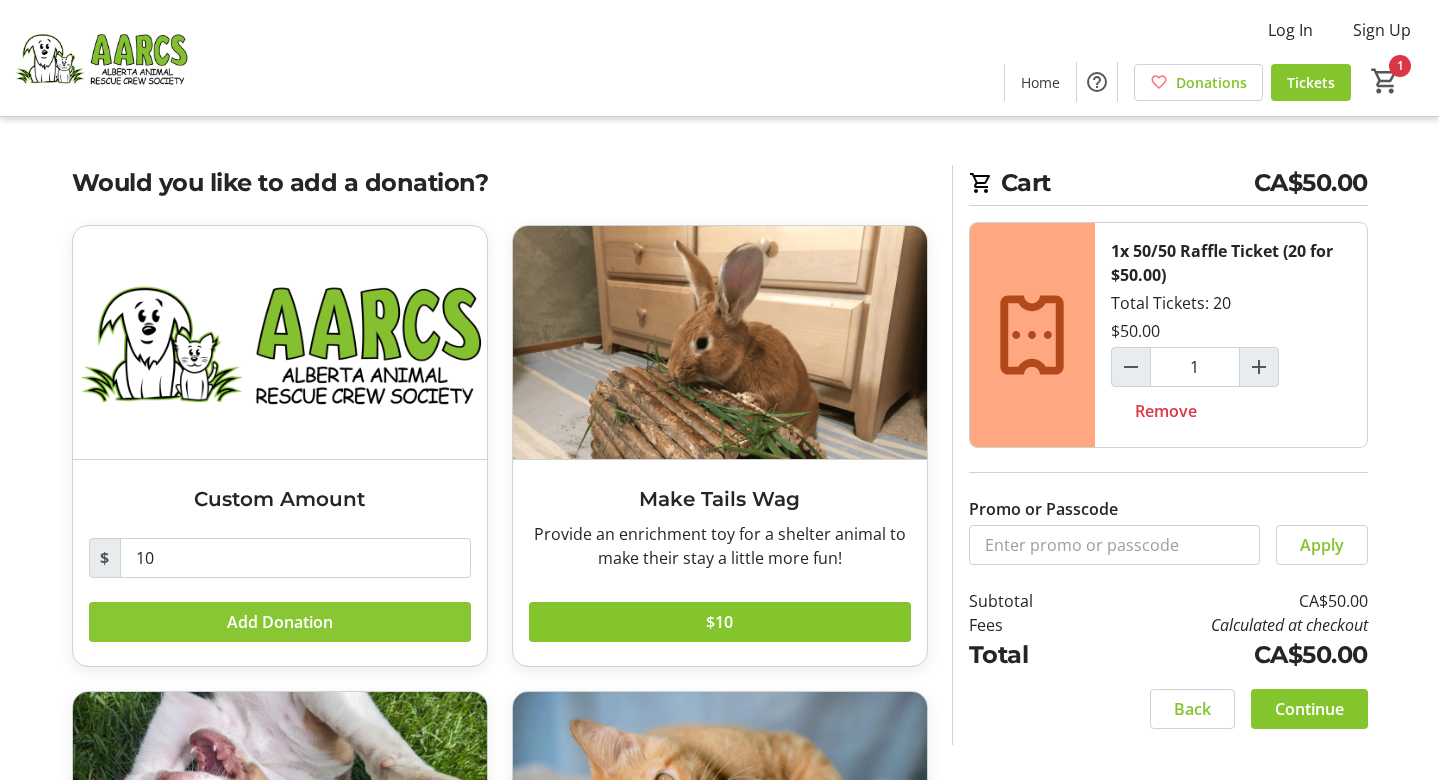 click 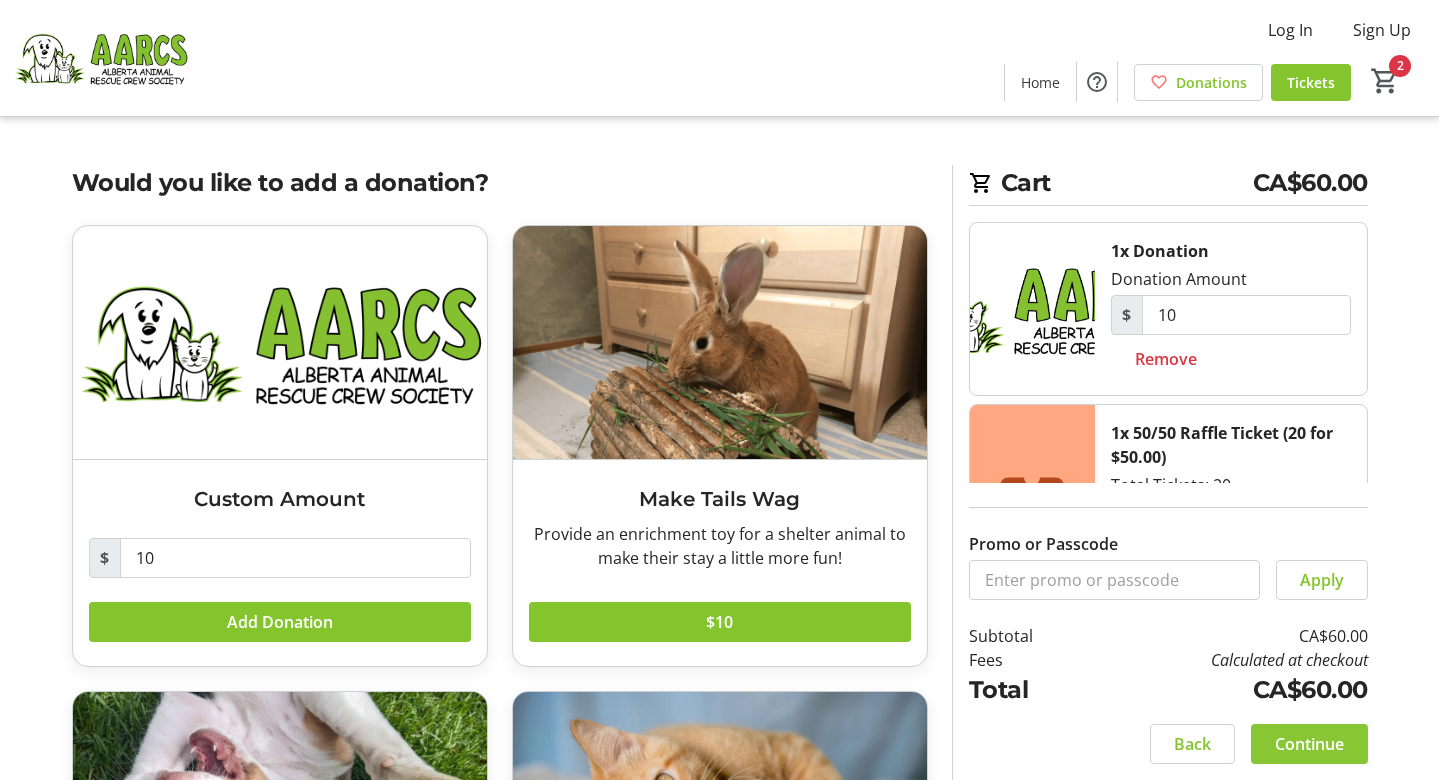 click on "Continue" 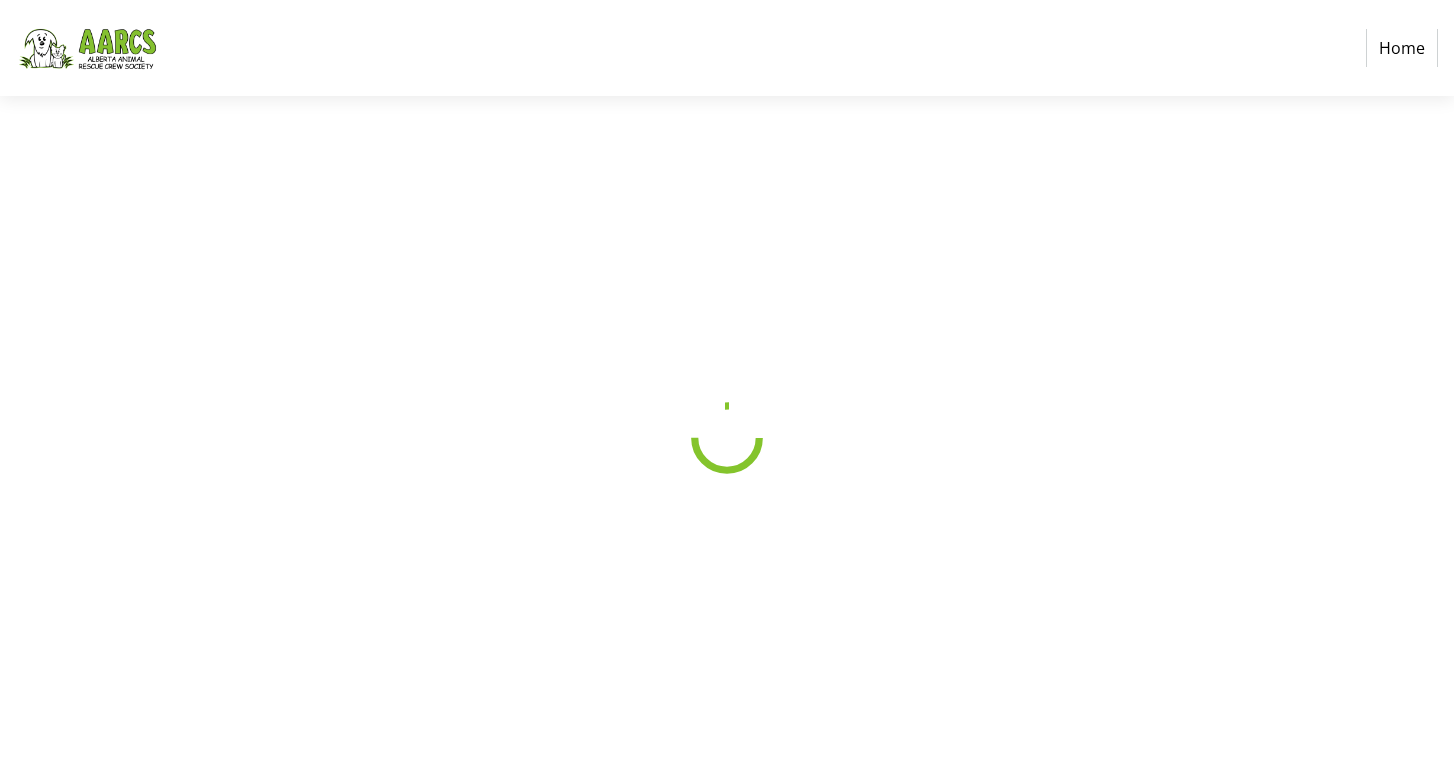 select on "CA" 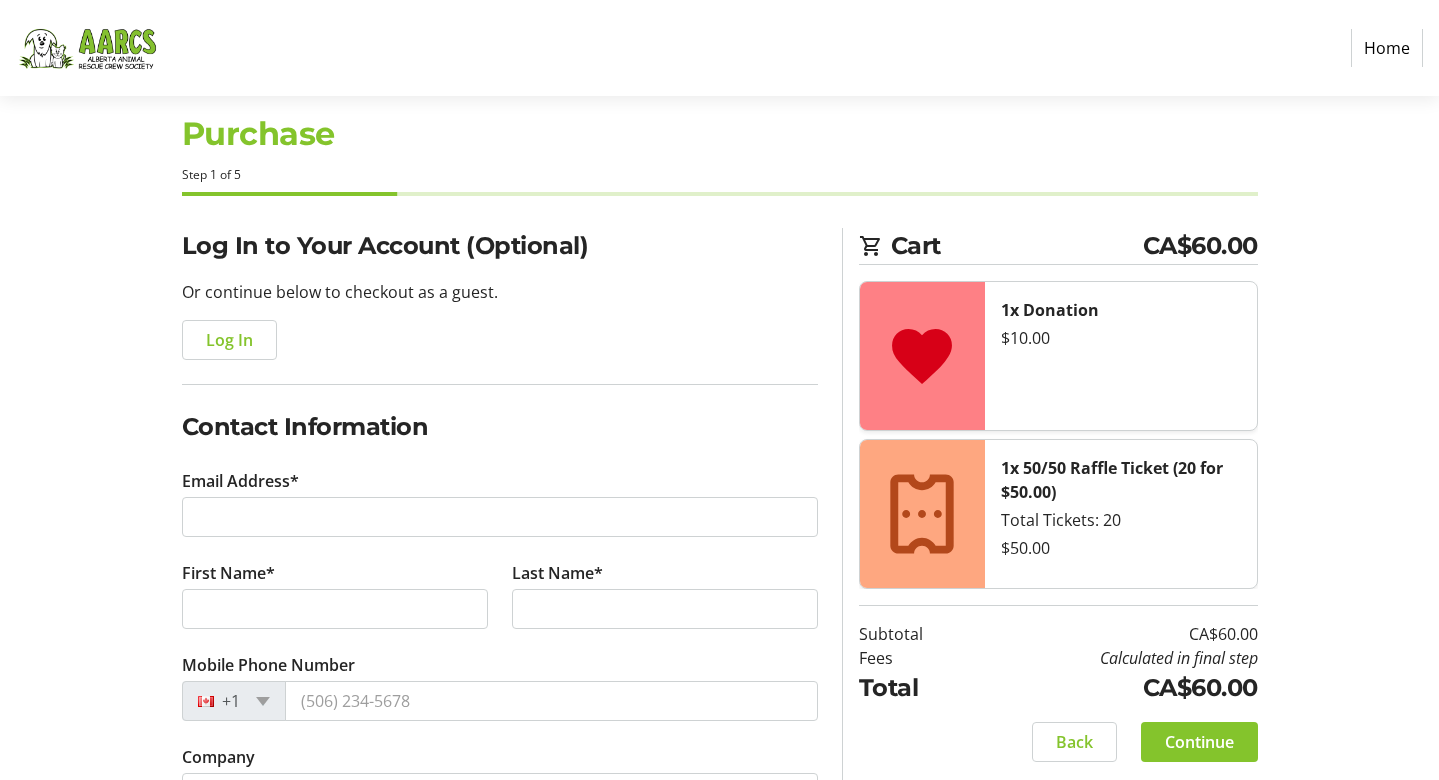 scroll, scrollTop: 0, scrollLeft: 0, axis: both 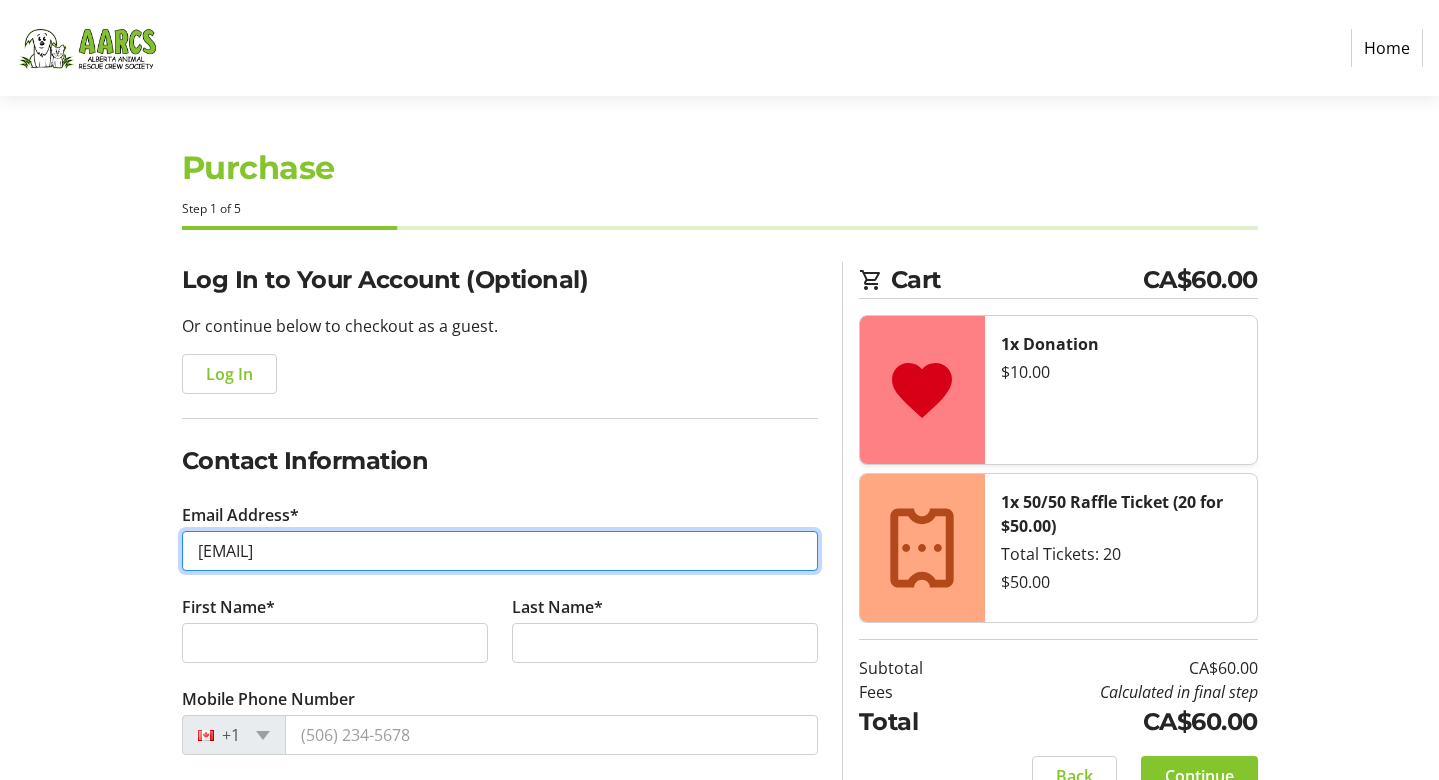 type on "lsmehoff@shaw.ca" 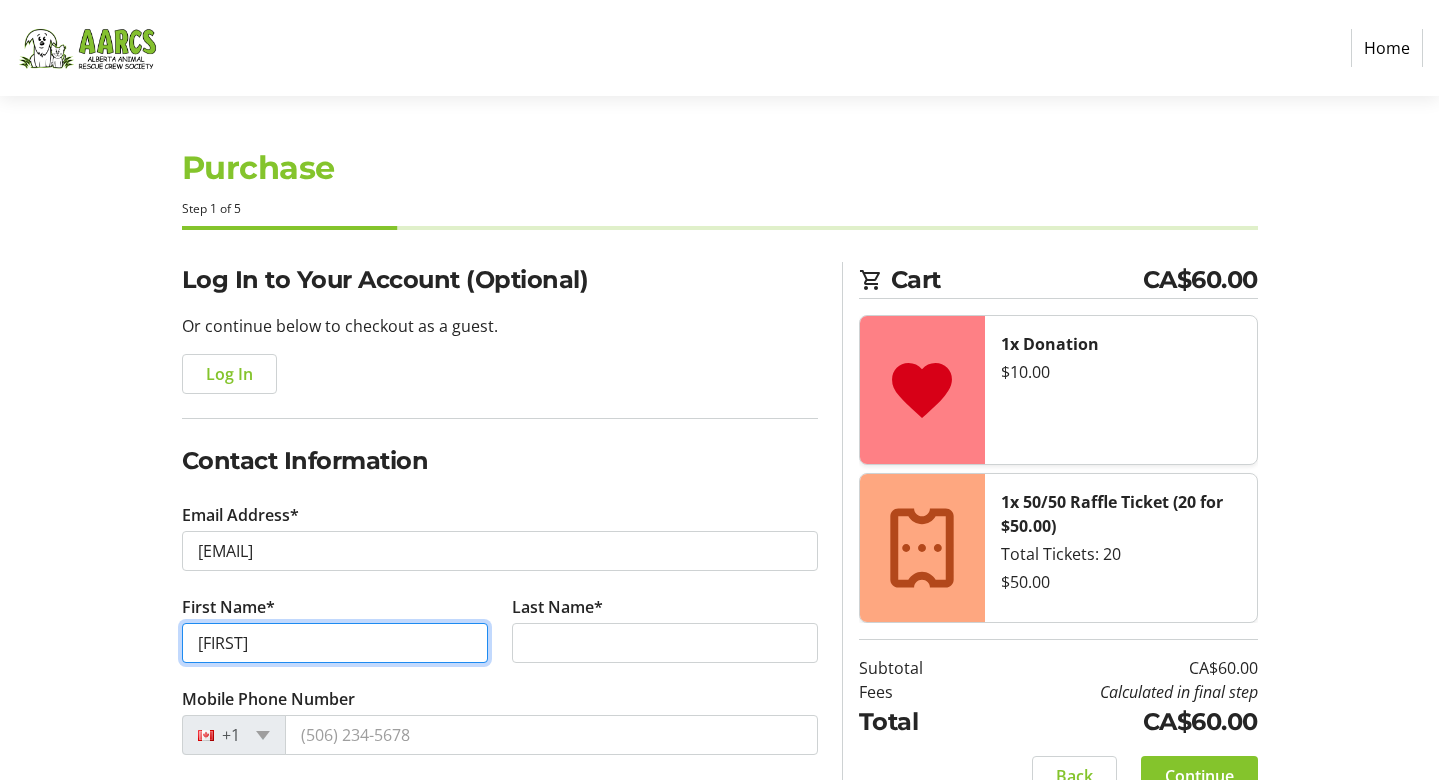 type on "Lori" 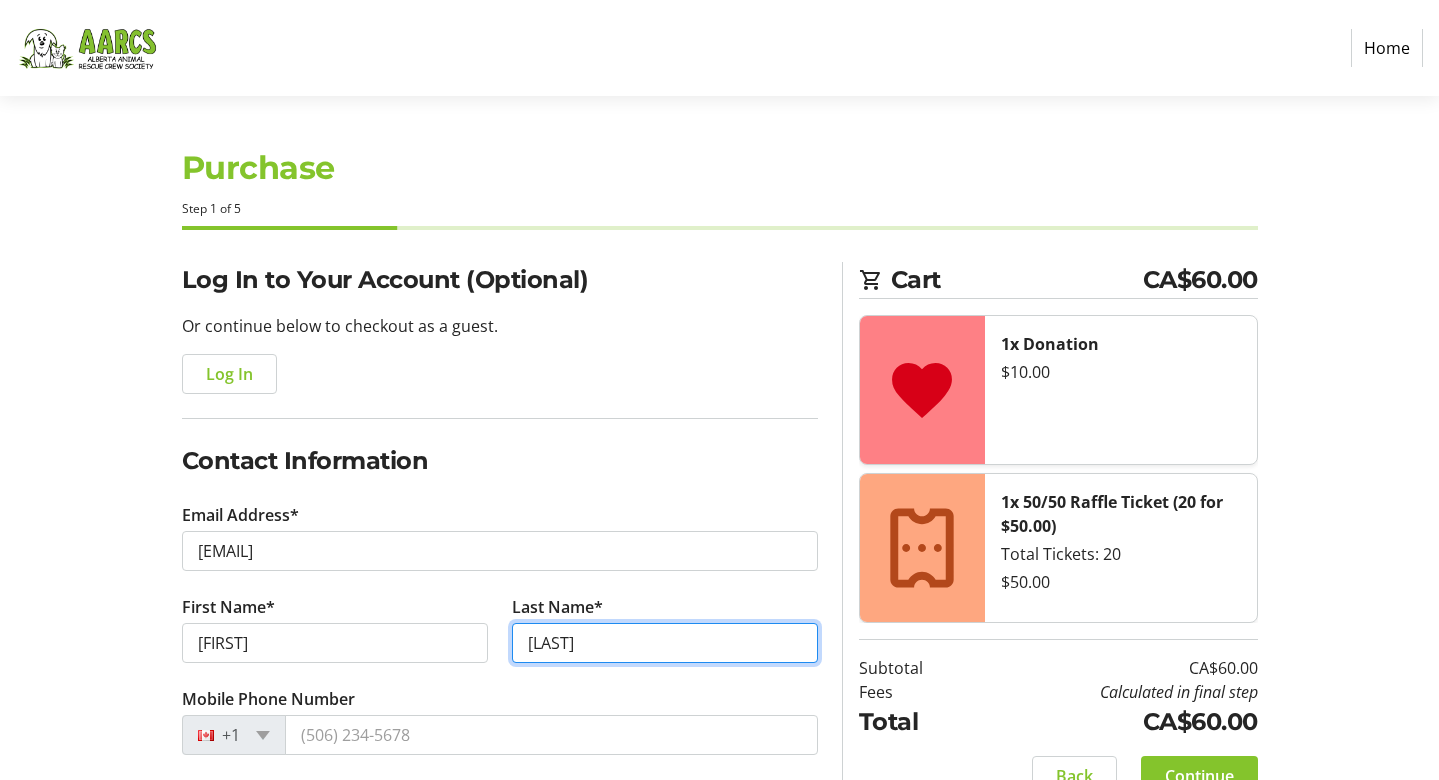 type on "Smehoff" 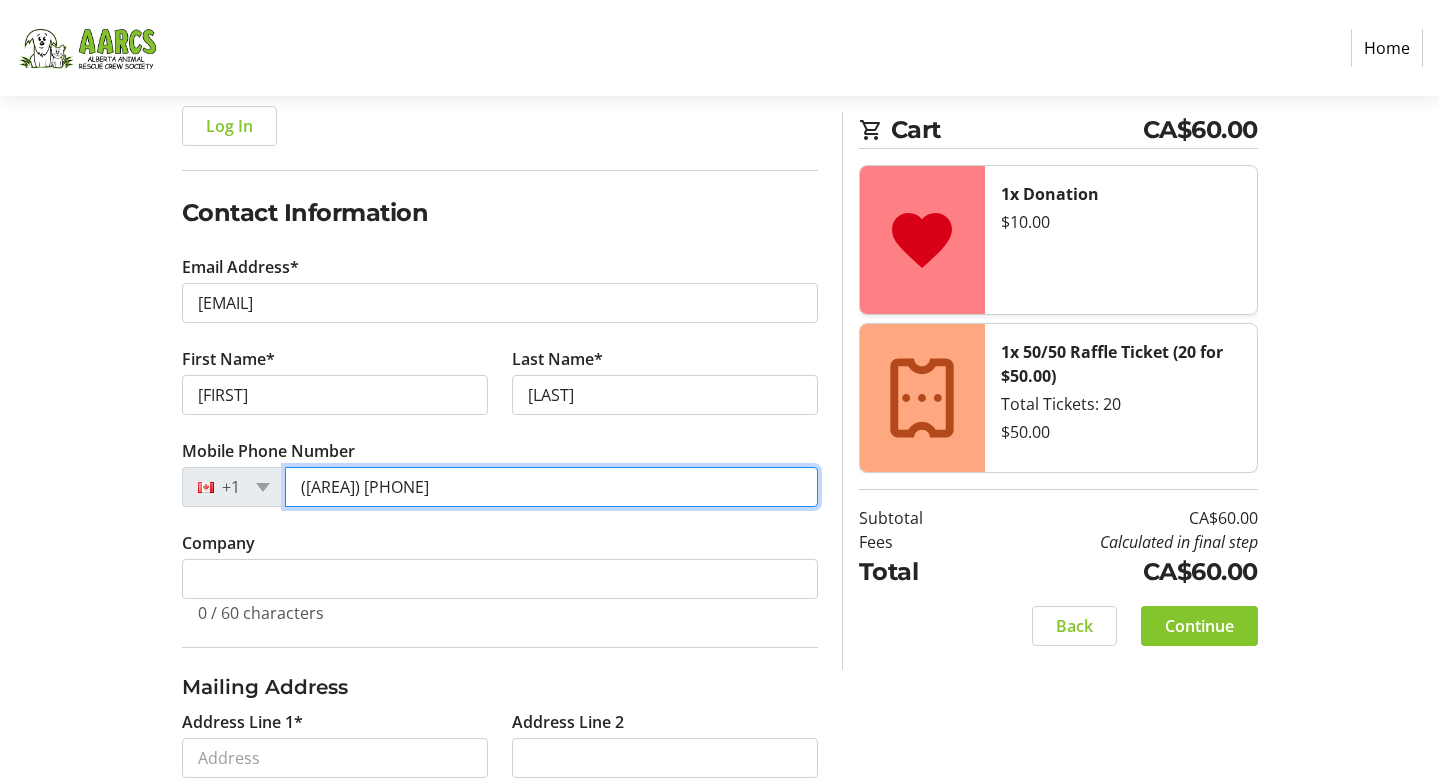 scroll, scrollTop: 415, scrollLeft: 0, axis: vertical 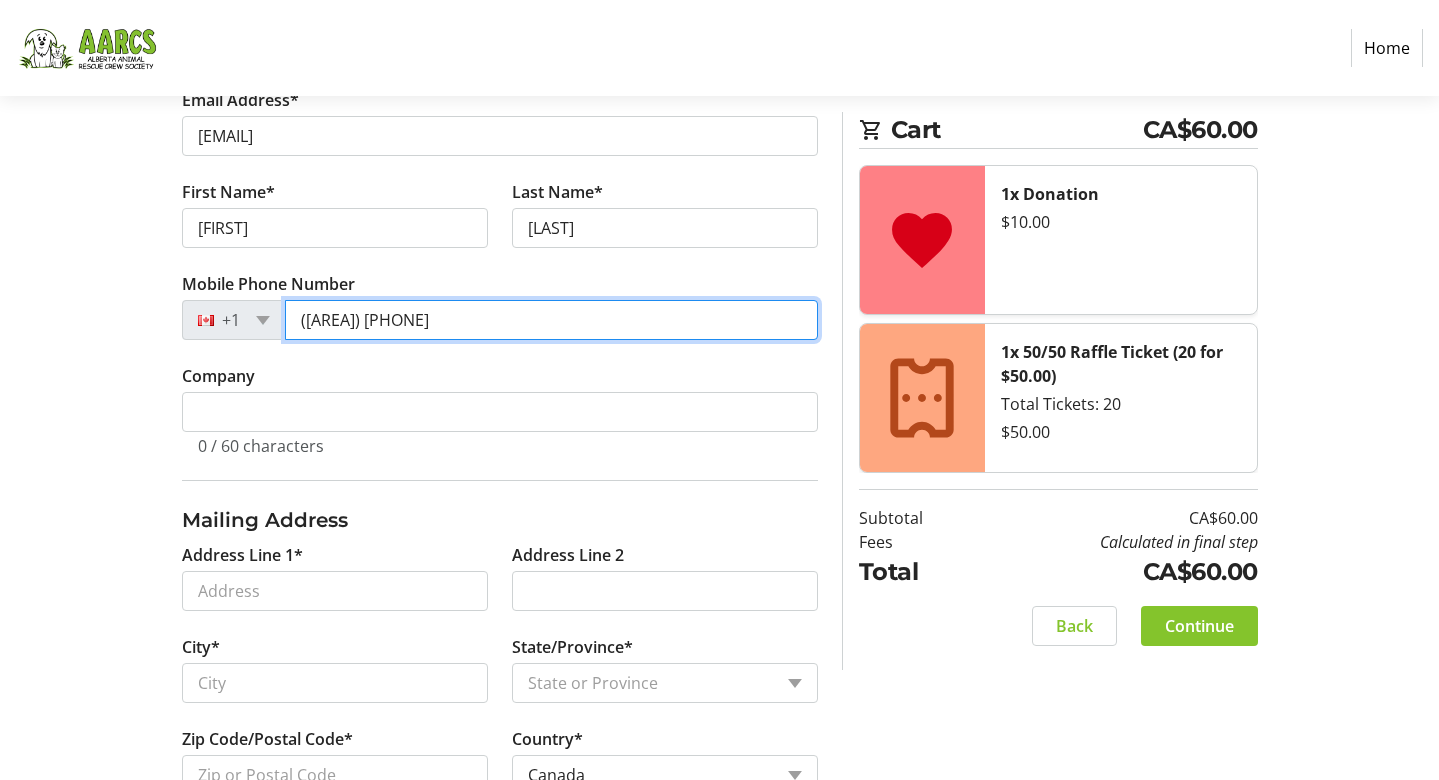 type on "(403) 615-9405" 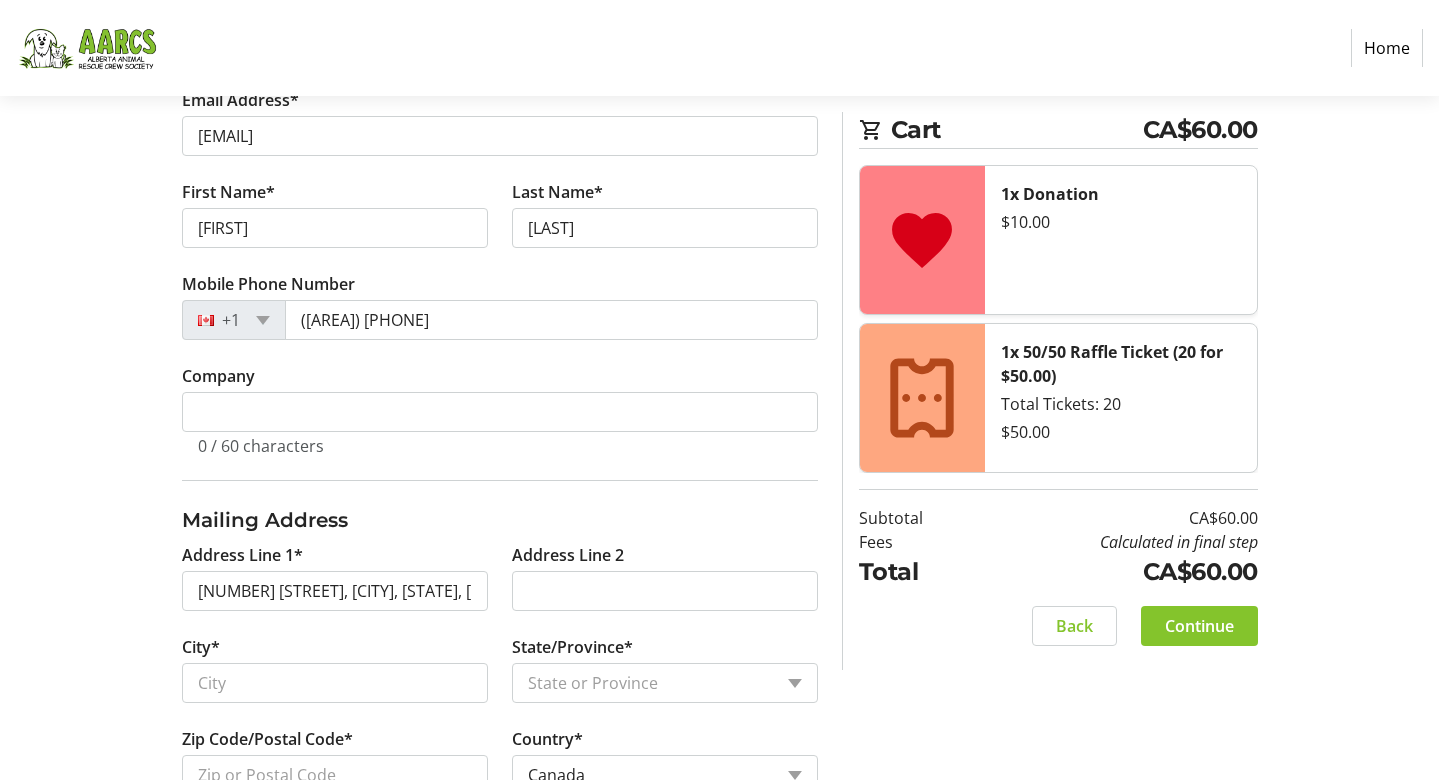 type on "160 Christie Park Hill Southwest" 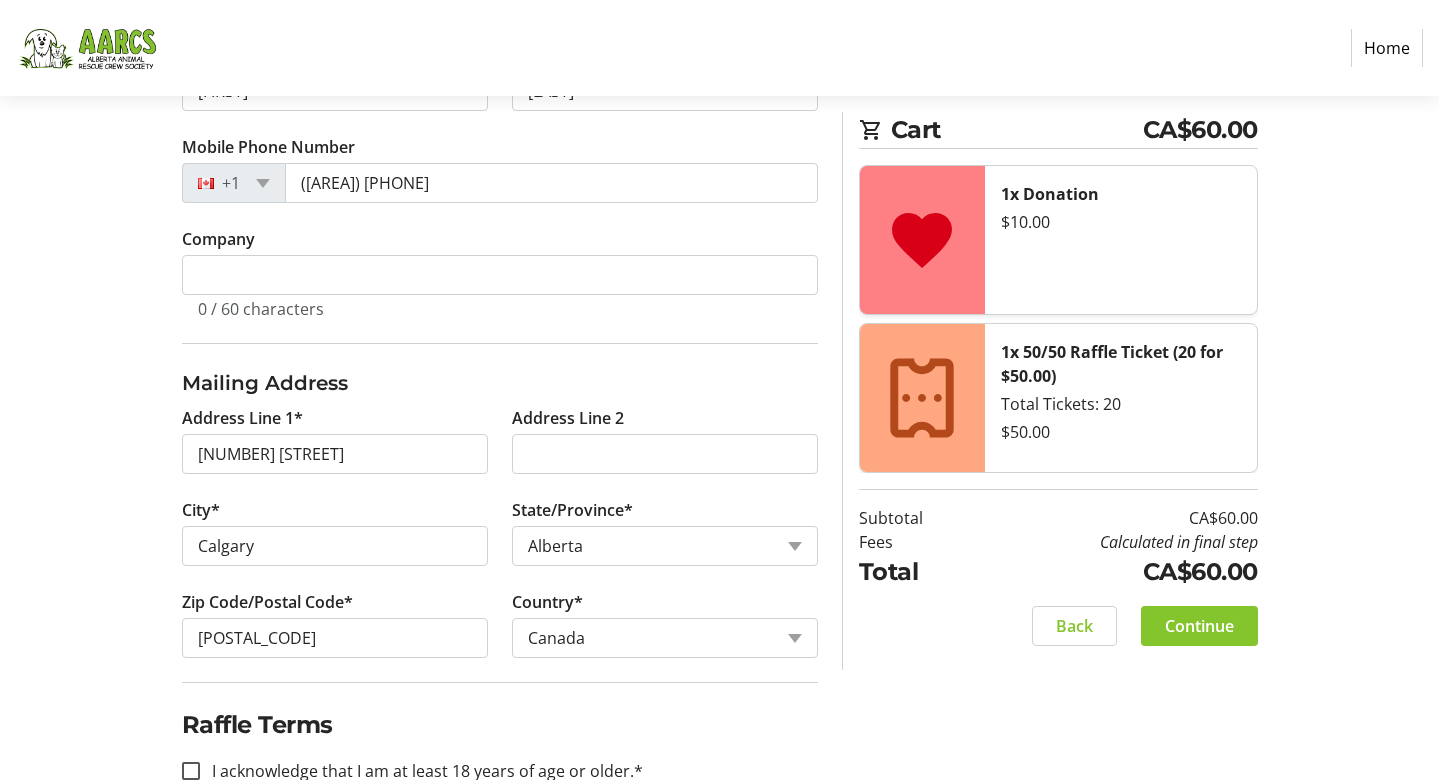 scroll, scrollTop: 603, scrollLeft: 0, axis: vertical 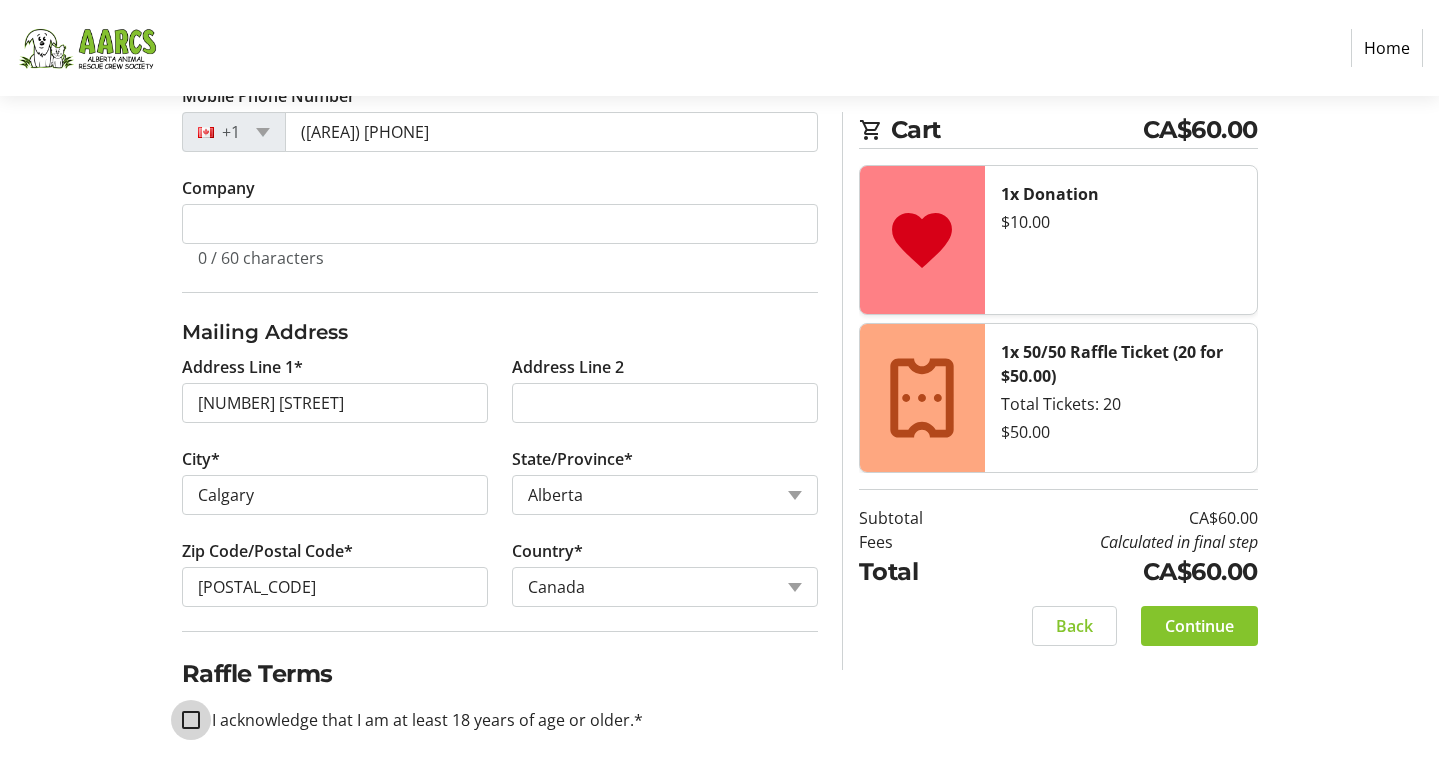 click on "I acknowledge that I am at least 18 years of age or older.*" at bounding box center (191, 720) 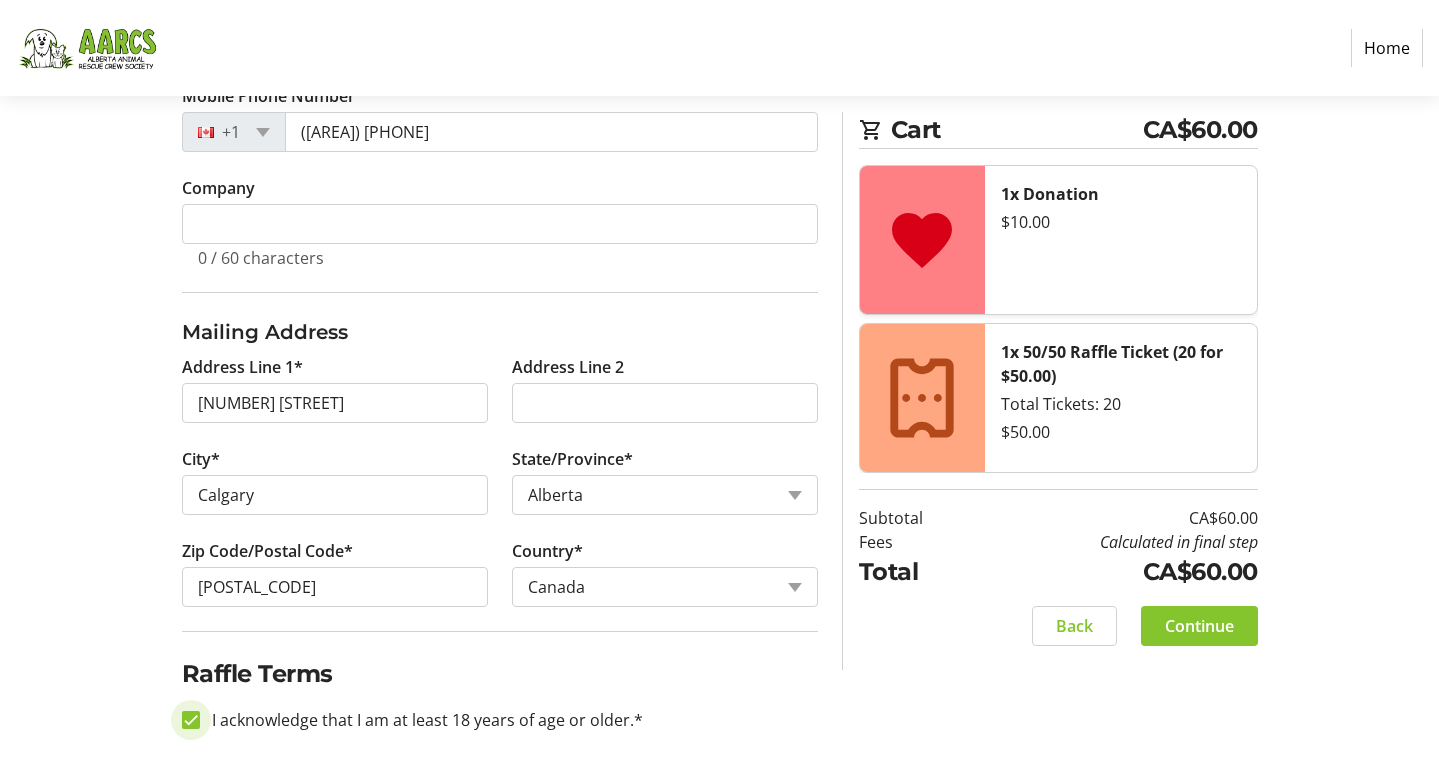 checkbox on "true" 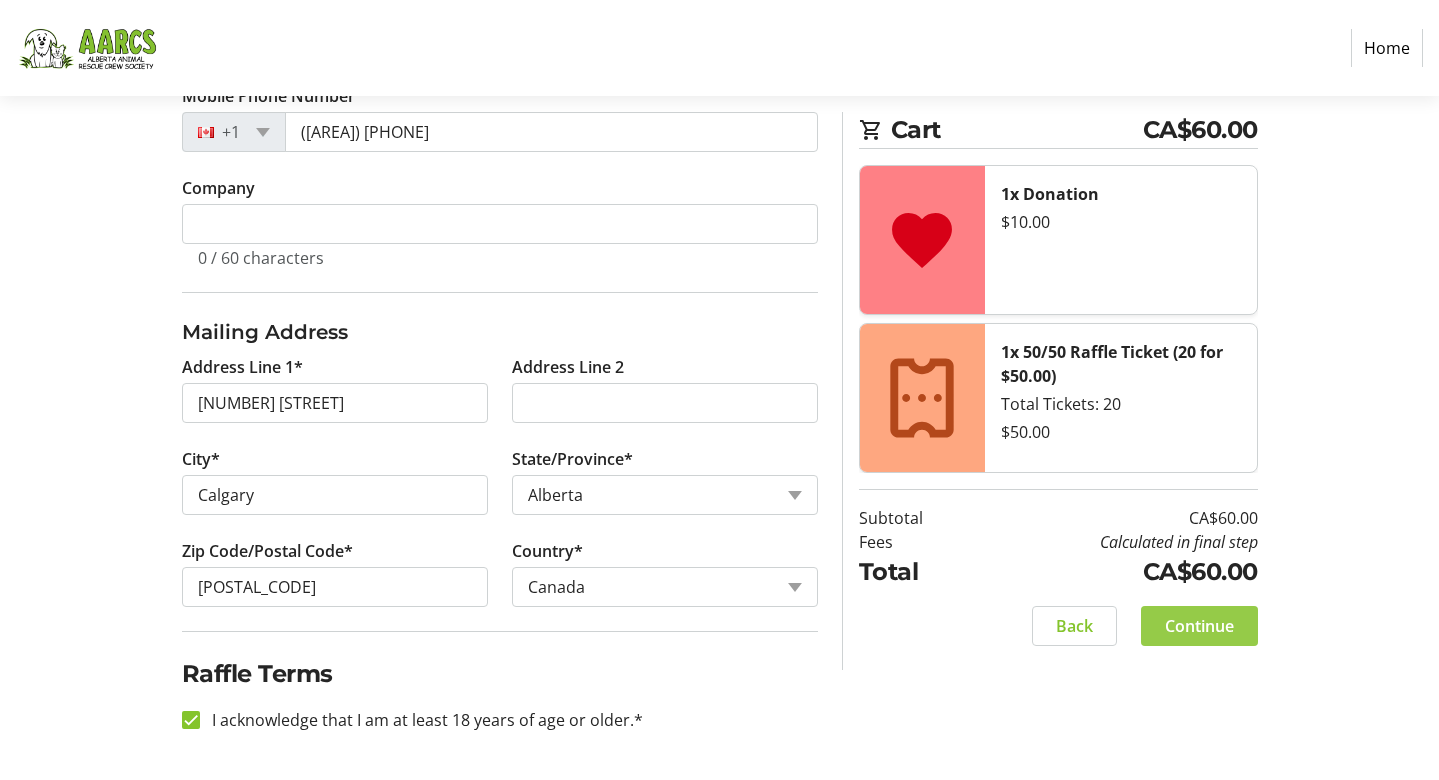 click on "Continue" 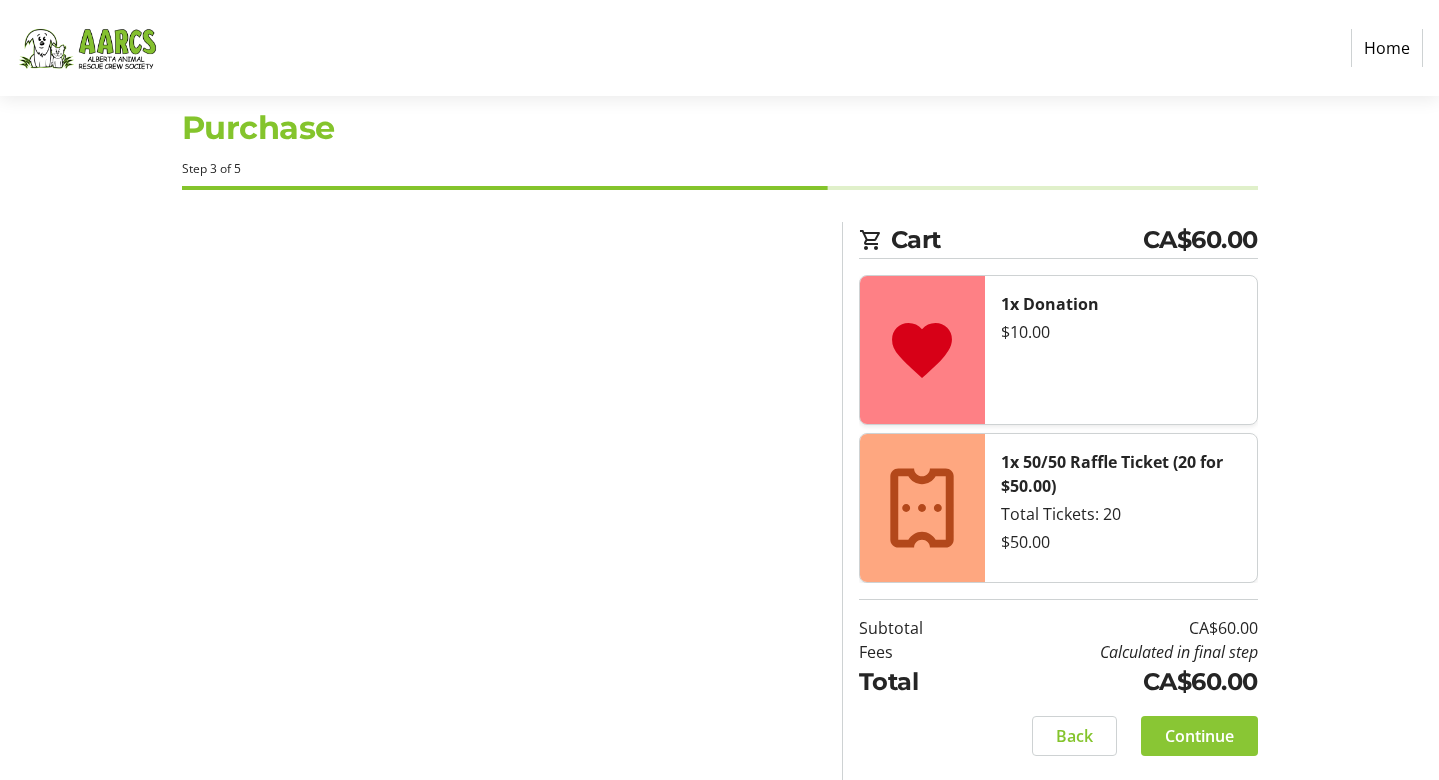 scroll, scrollTop: 0, scrollLeft: 0, axis: both 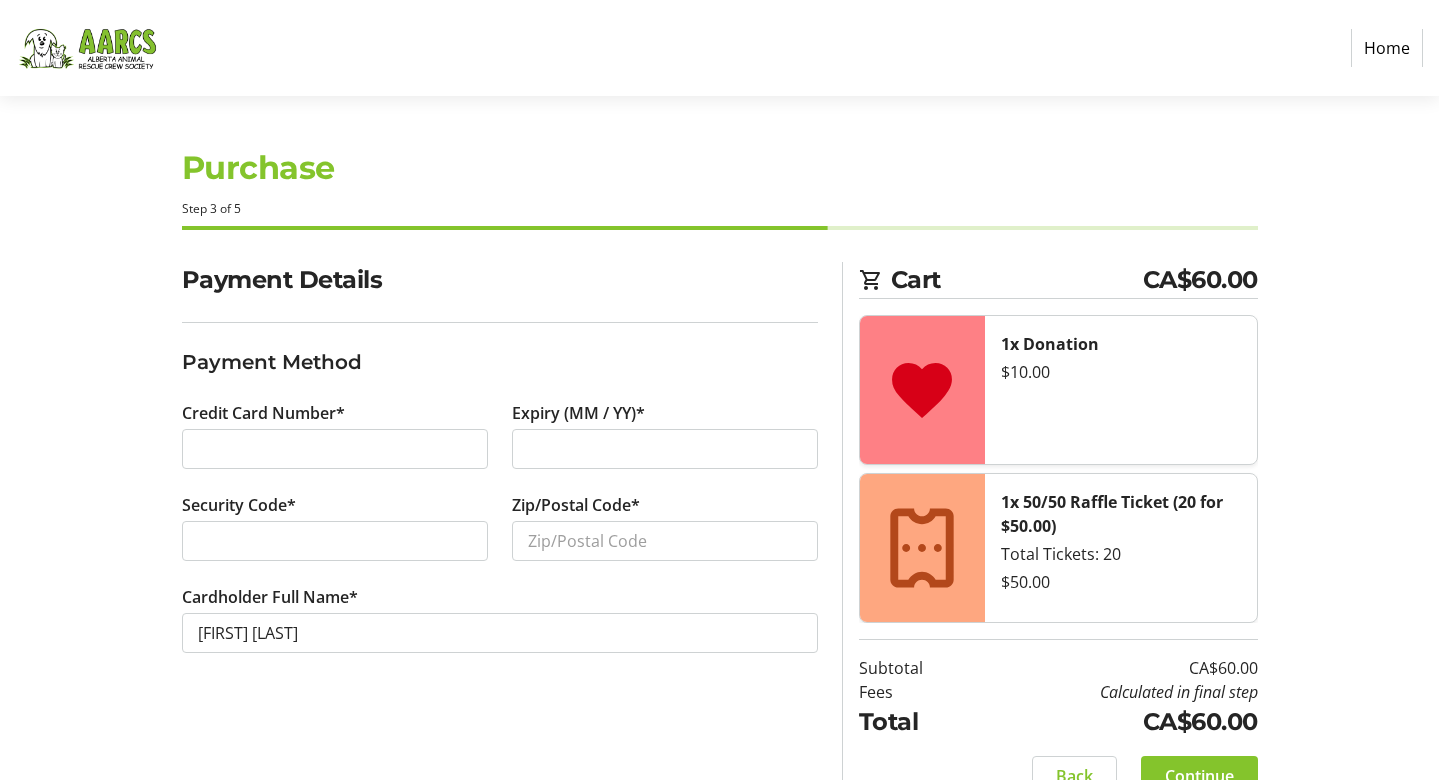 click at bounding box center (335, 449) 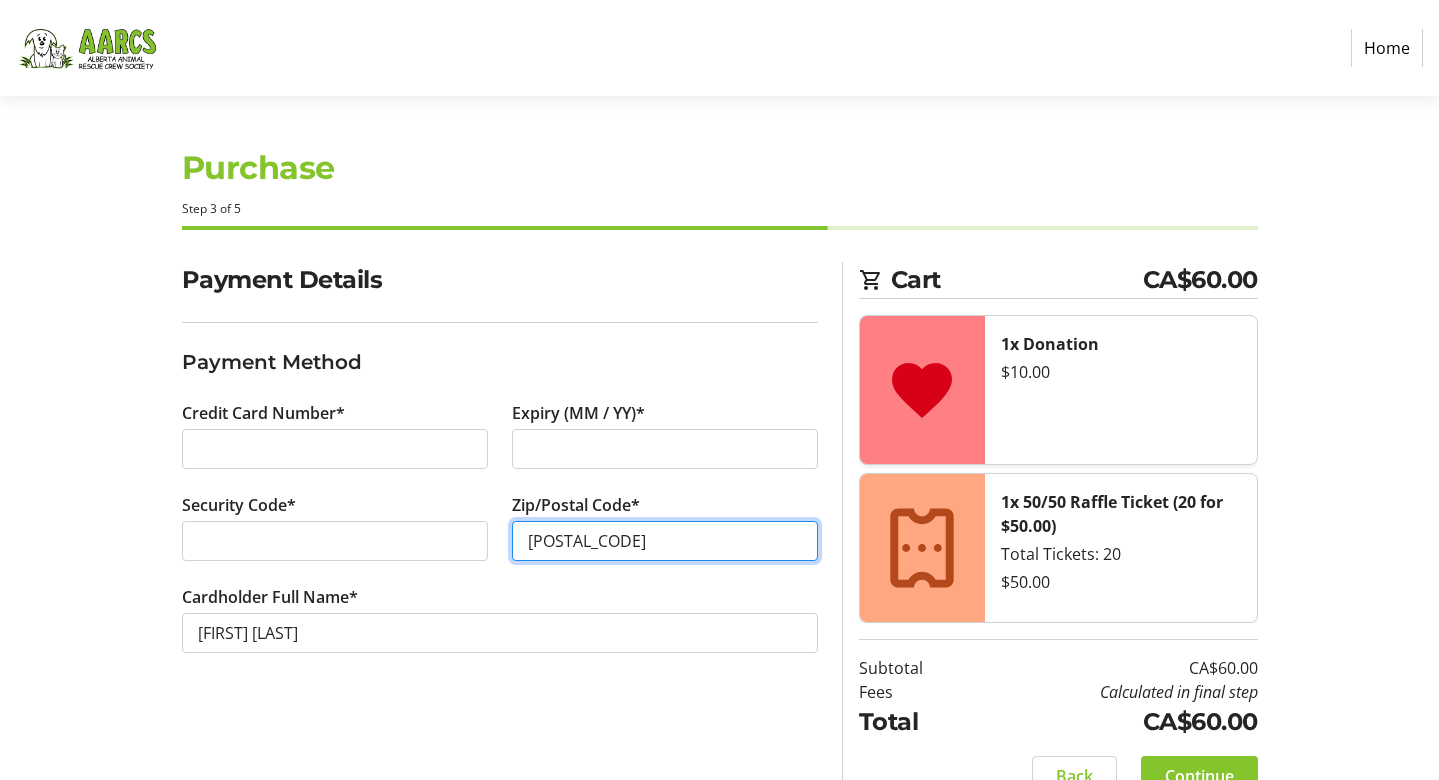 type on "T3H 2V5" 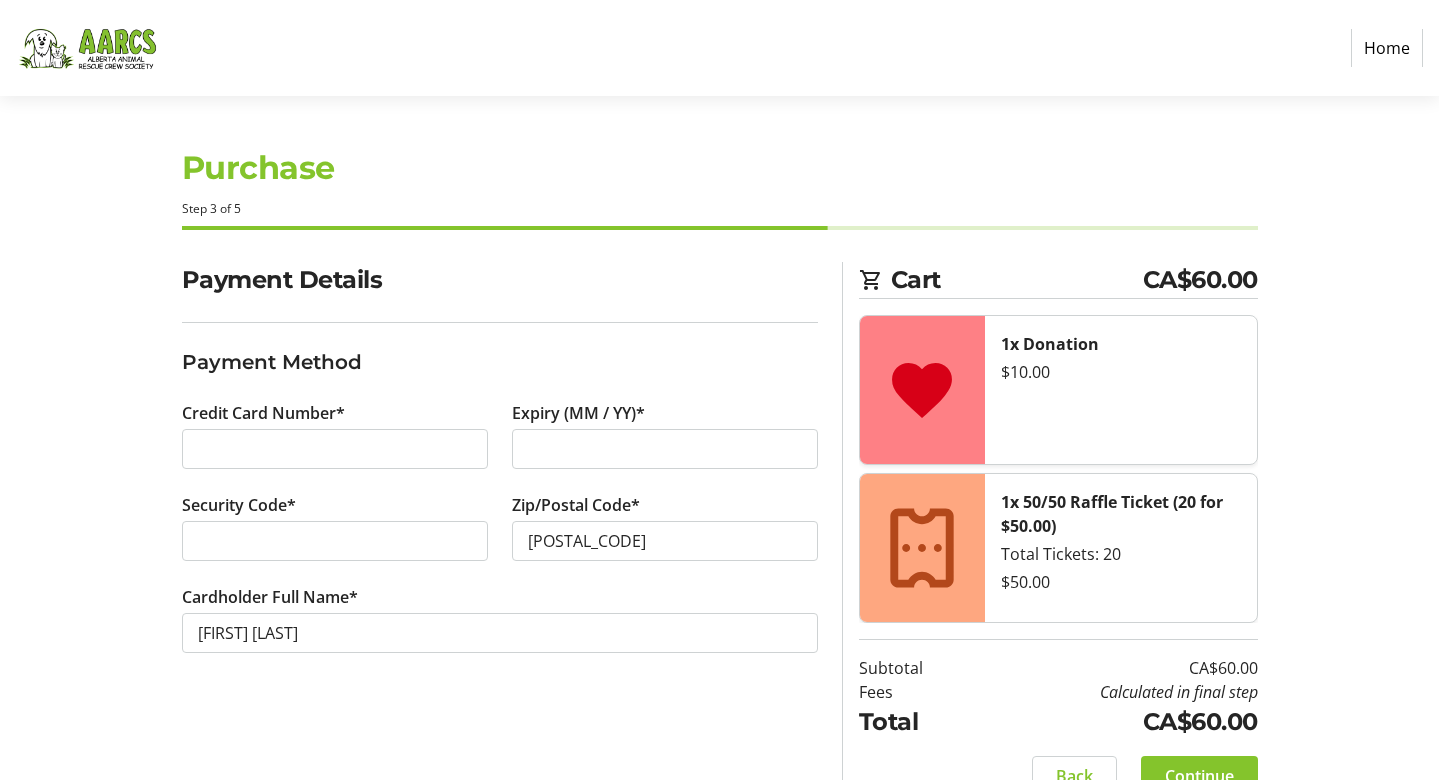 click 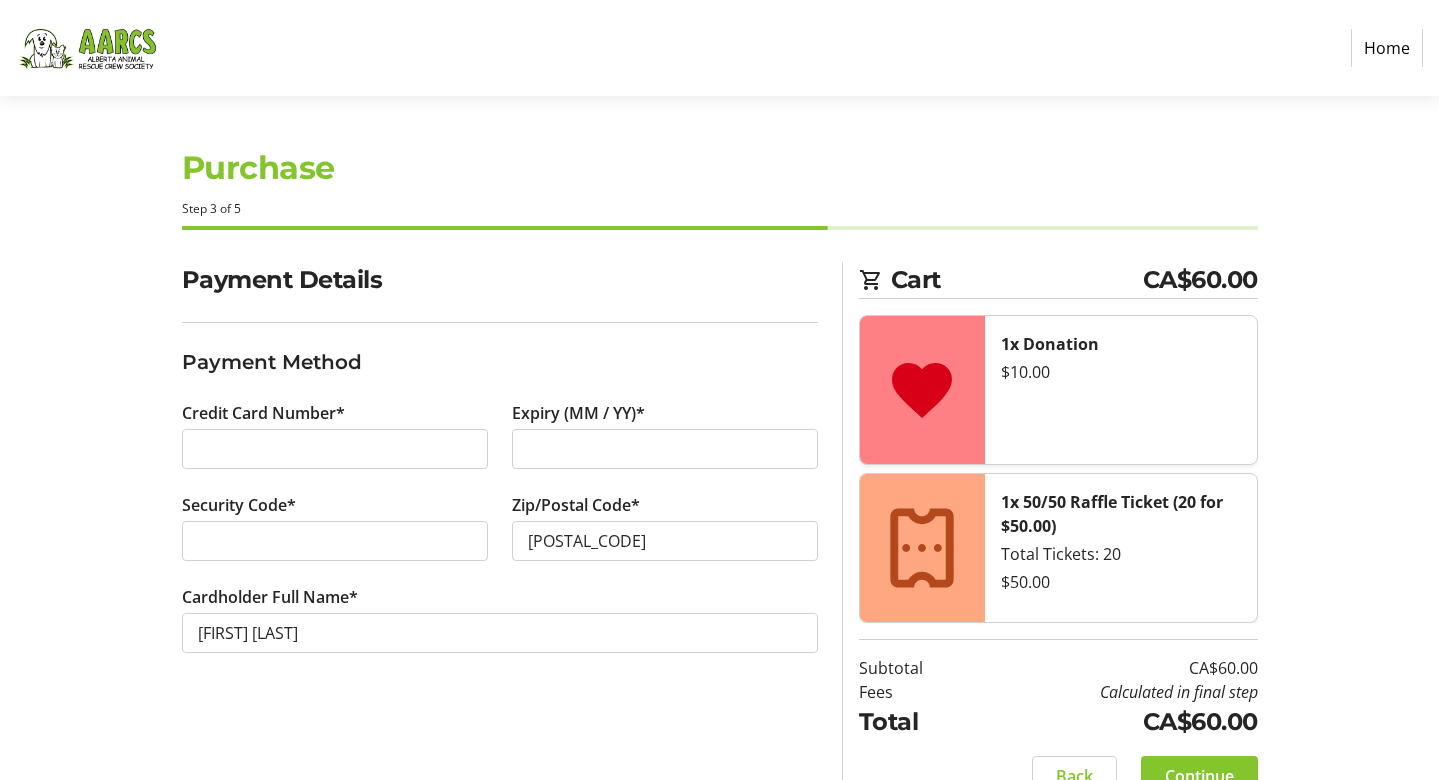 scroll, scrollTop: 40, scrollLeft: 0, axis: vertical 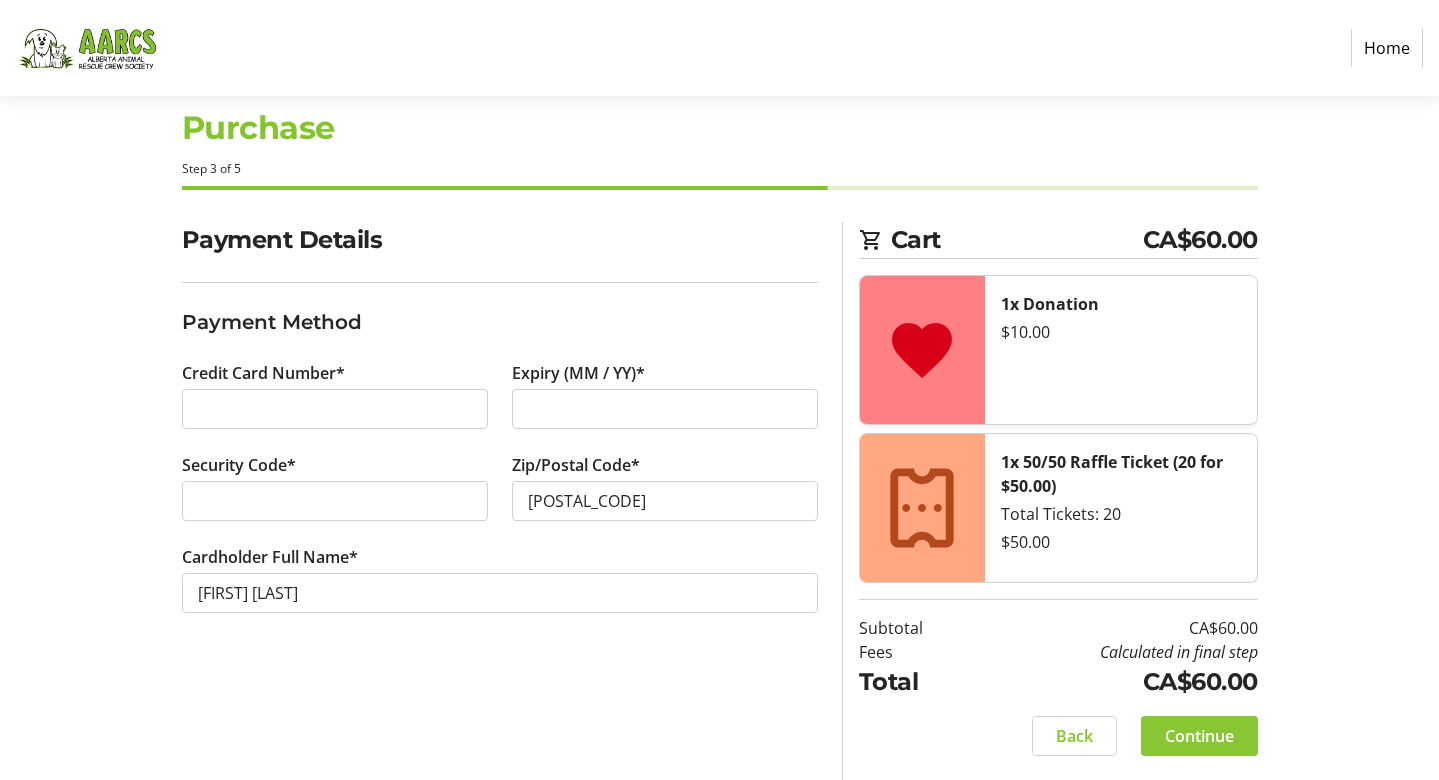 click on "Continue" 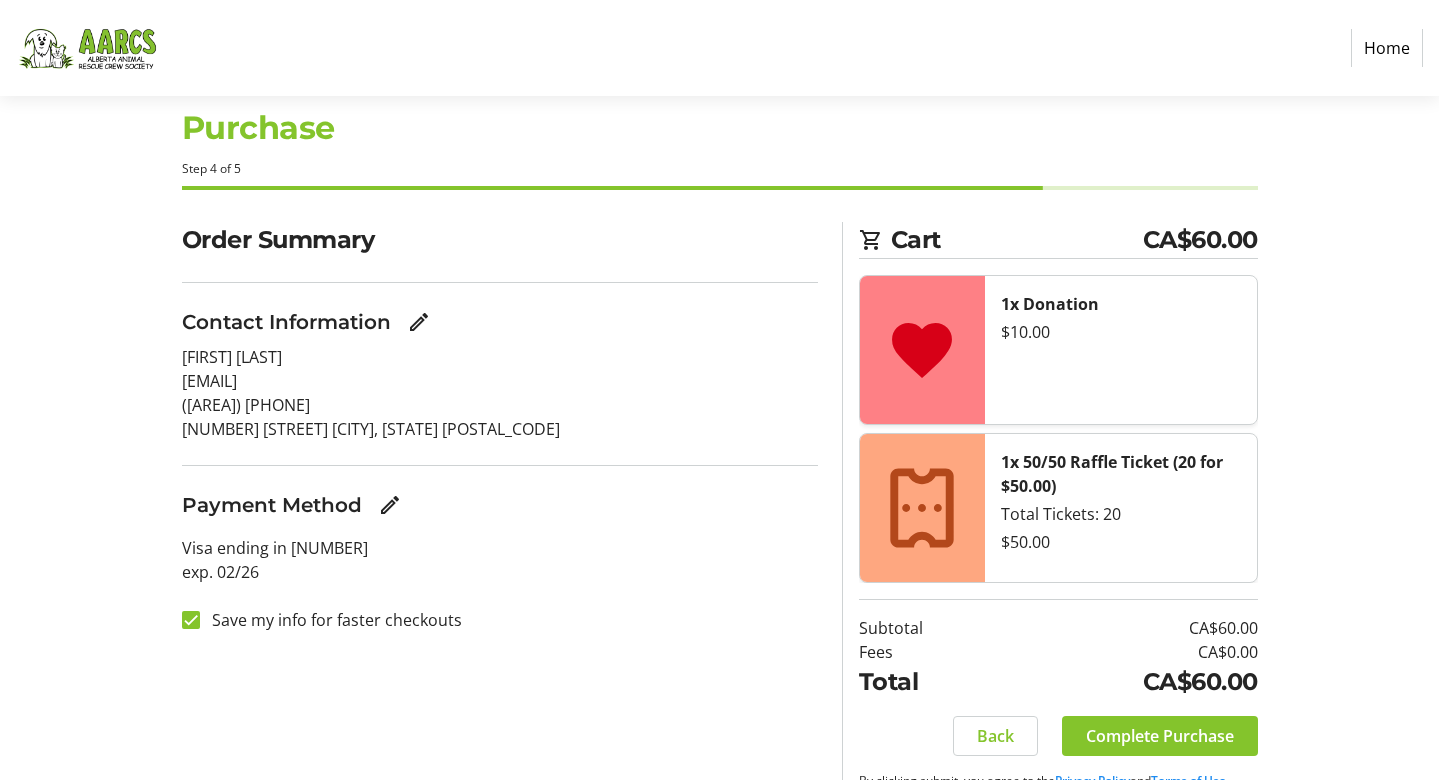 scroll, scrollTop: 0, scrollLeft: 0, axis: both 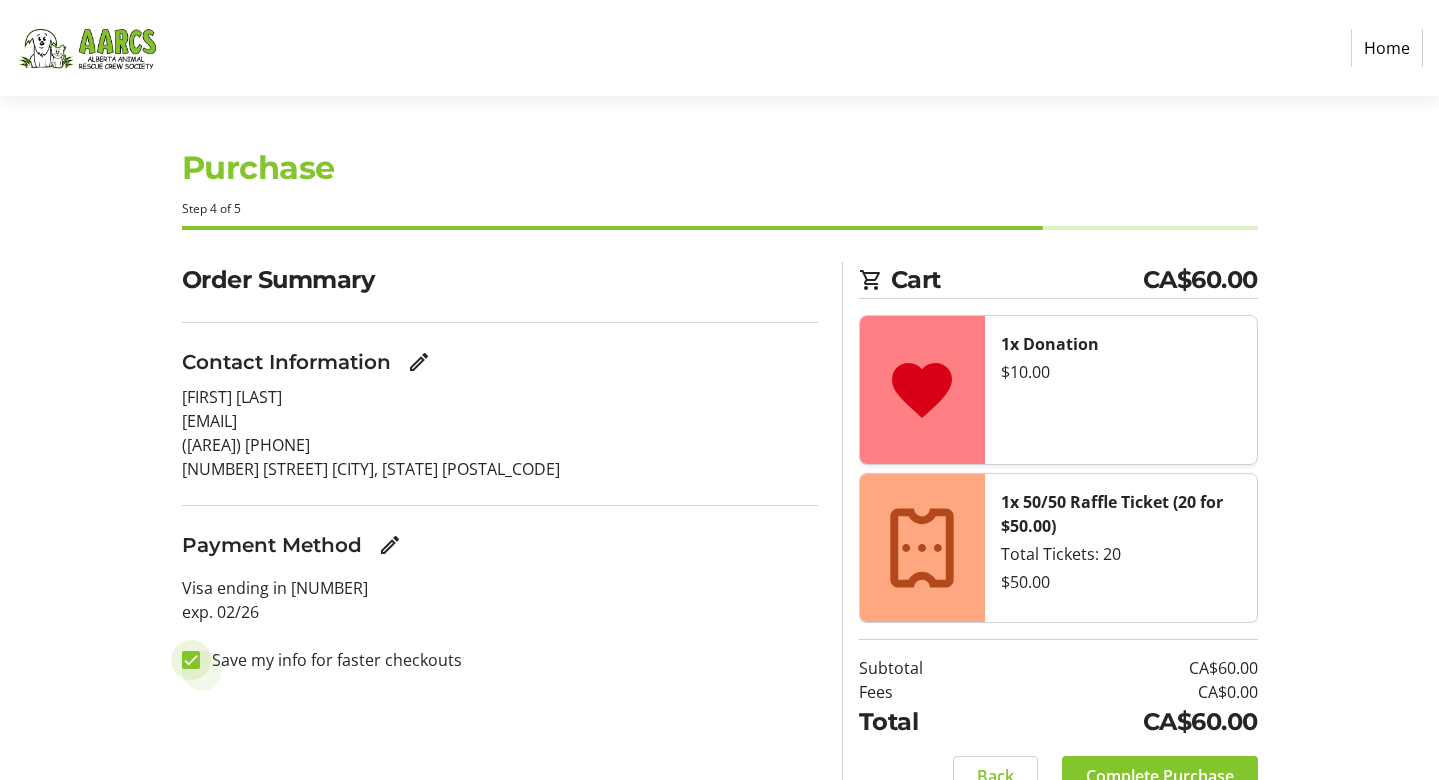 click on "Save my info for faster checkouts" at bounding box center [191, 660] 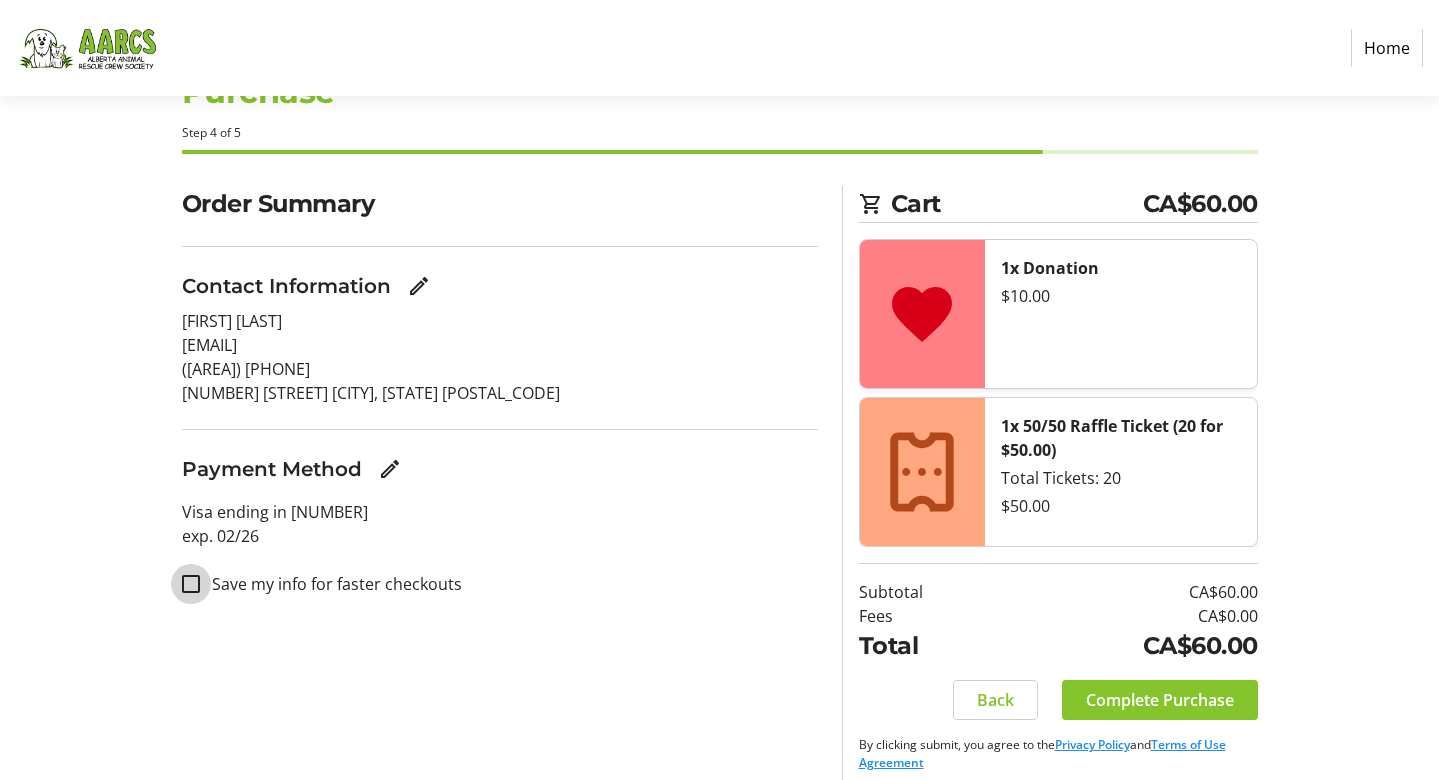 scroll, scrollTop: 92, scrollLeft: 0, axis: vertical 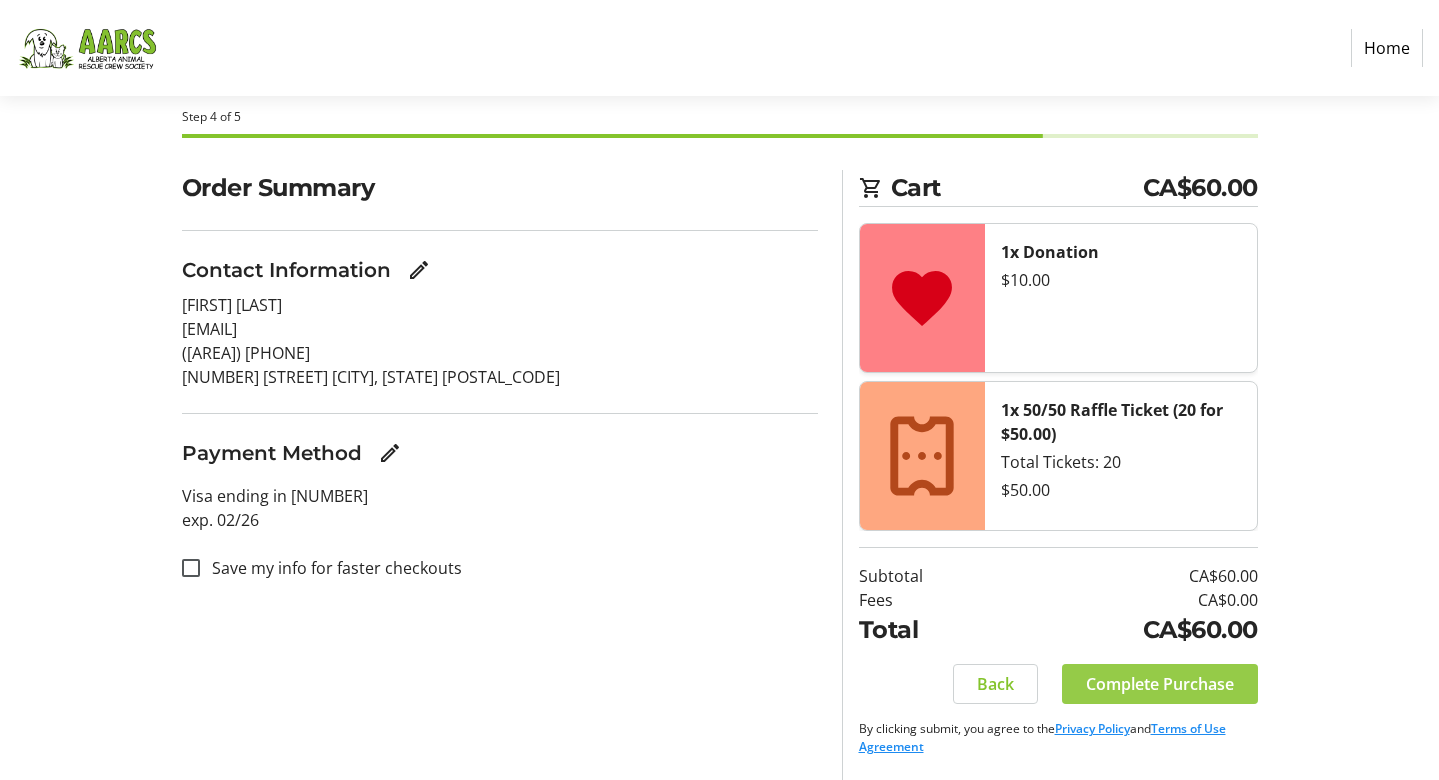 click on "Complete Purchase" 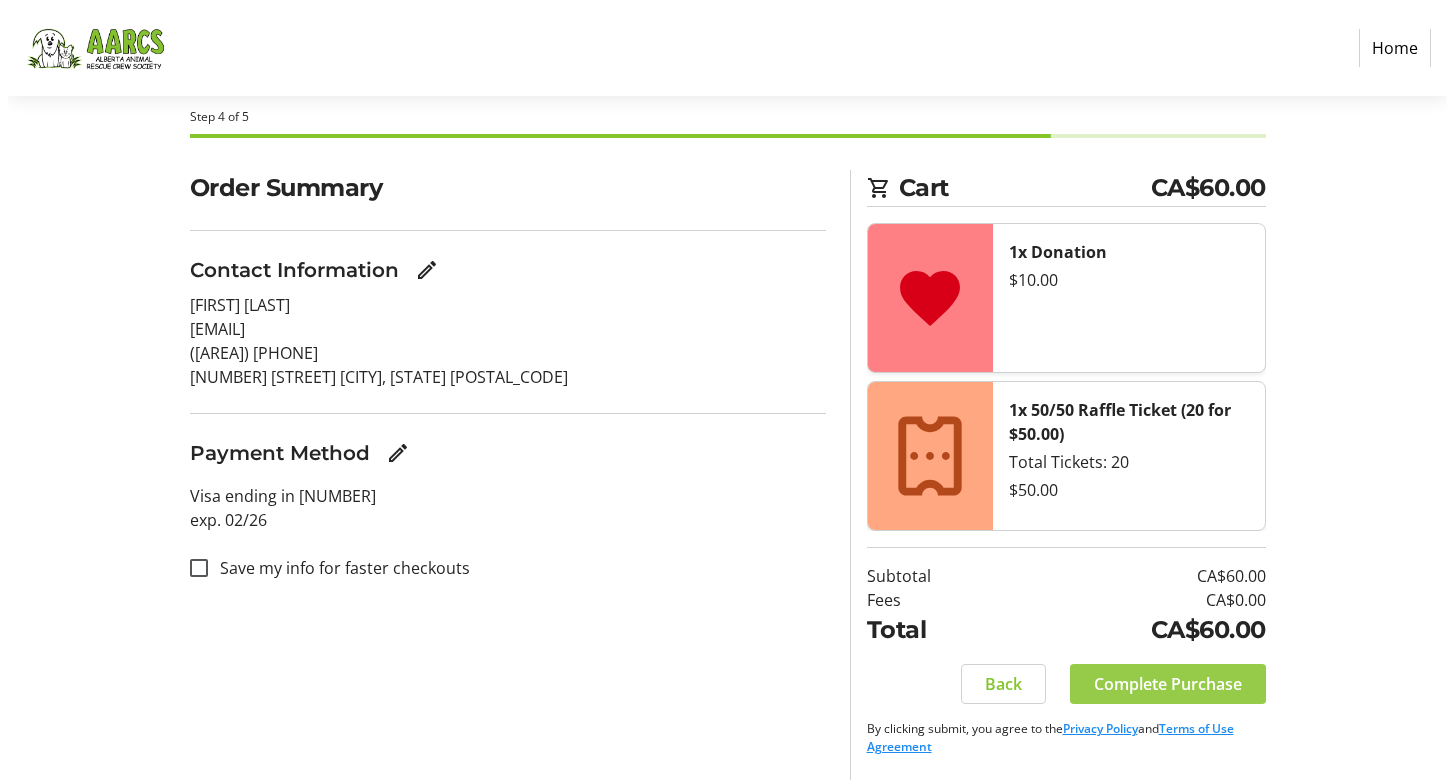 scroll, scrollTop: 0, scrollLeft: 0, axis: both 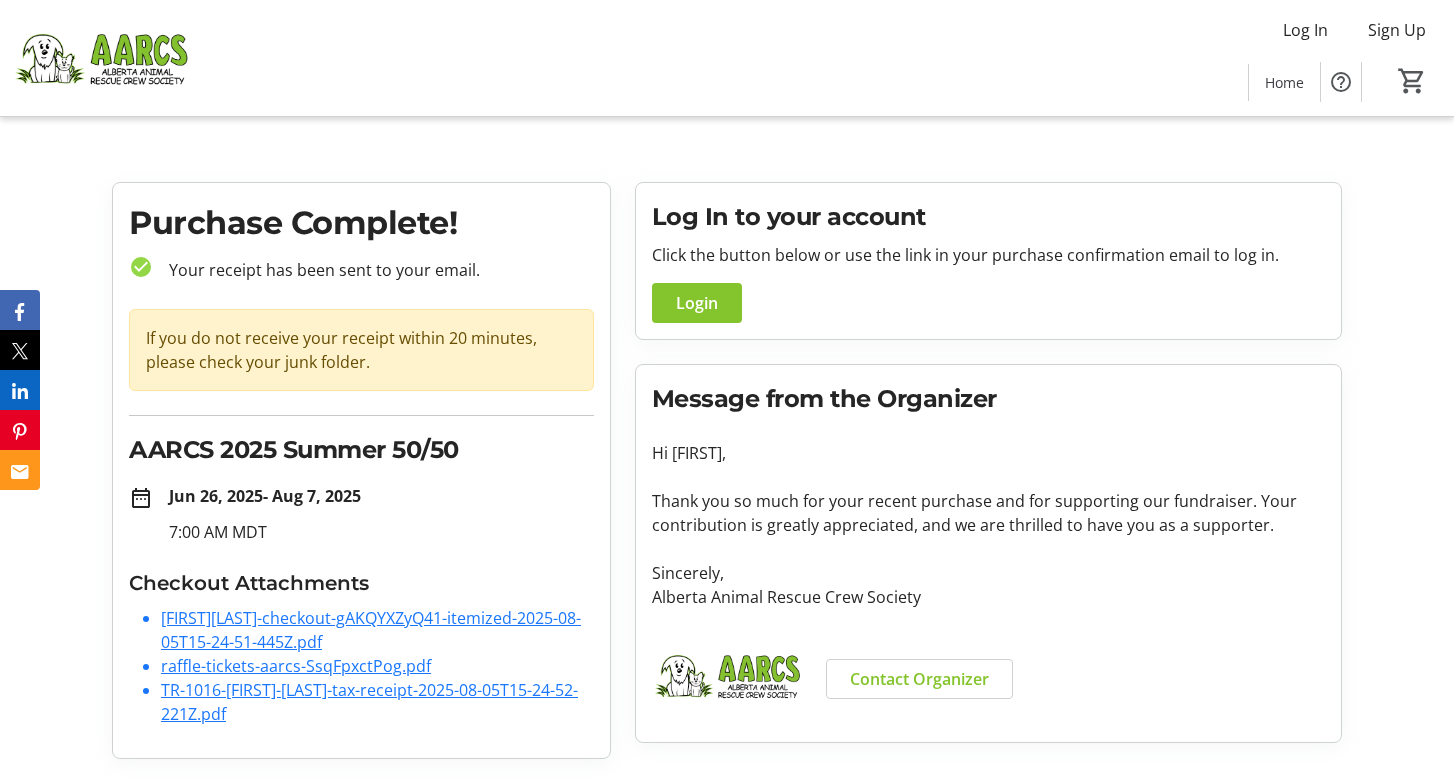 click on "TR-1016-Lori-Smehoff-tax-receipt-2025-08-05T15-24-52-221Z.pdf" 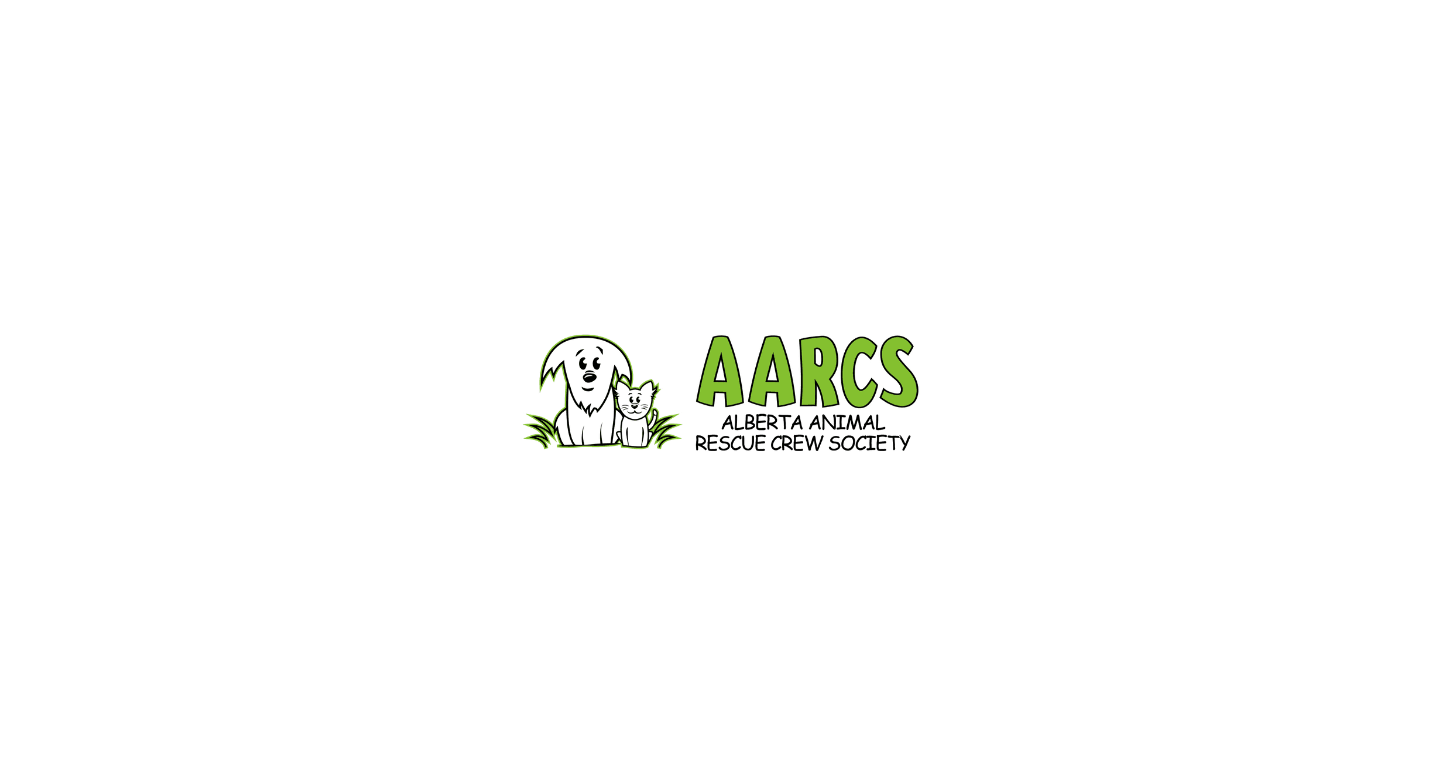 scroll, scrollTop: 0, scrollLeft: 0, axis: both 